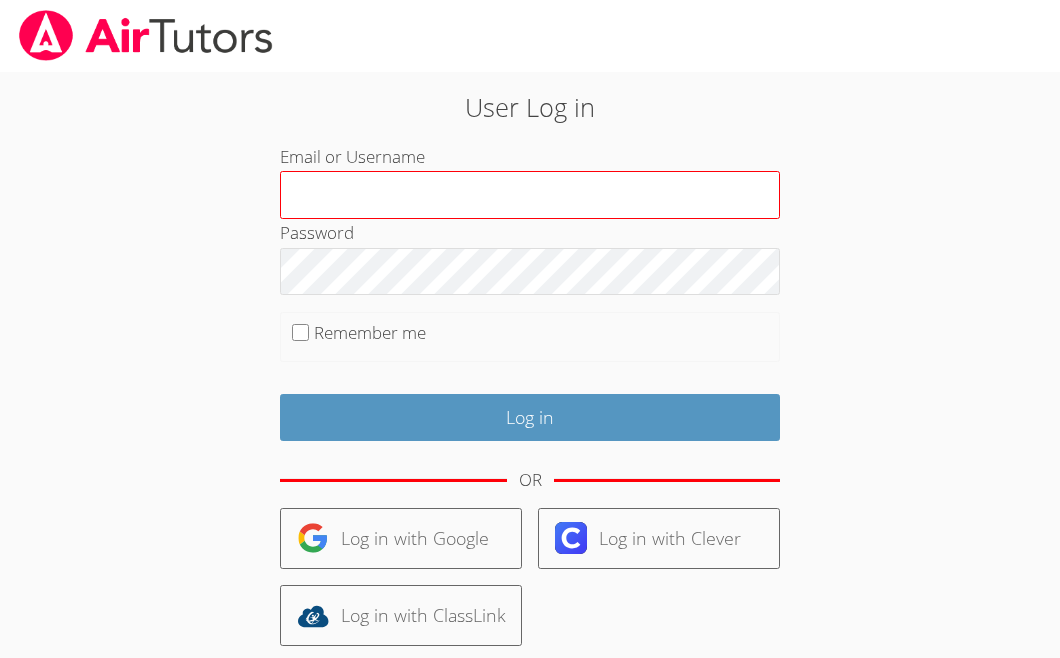 scroll, scrollTop: 0, scrollLeft: 0, axis: both 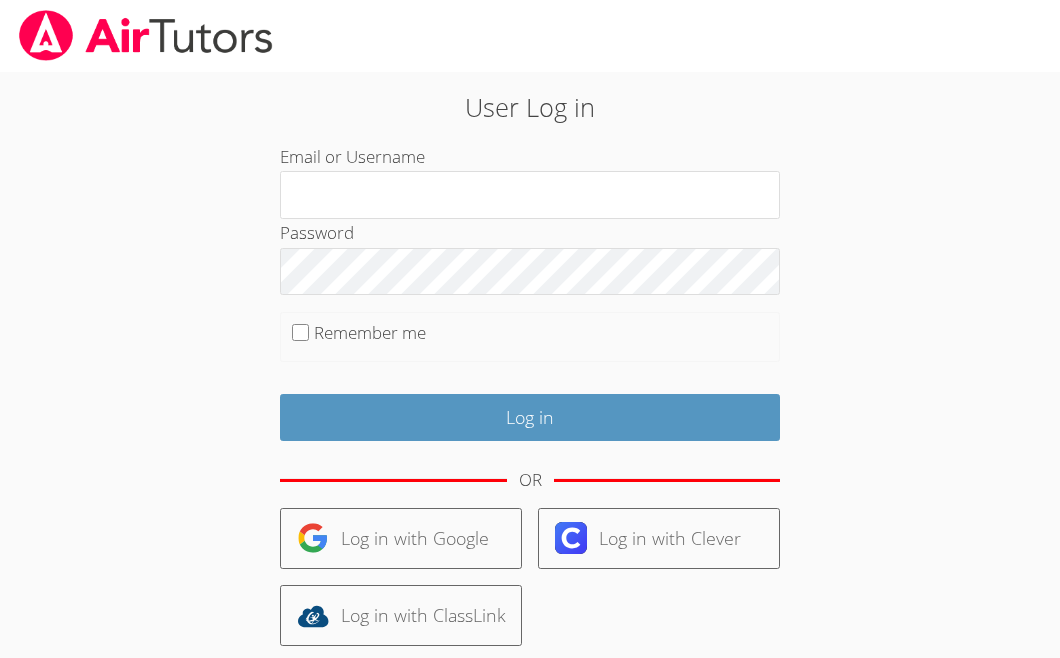 type on "[EMAIL_ADDRESS][DOMAIN_NAME]" 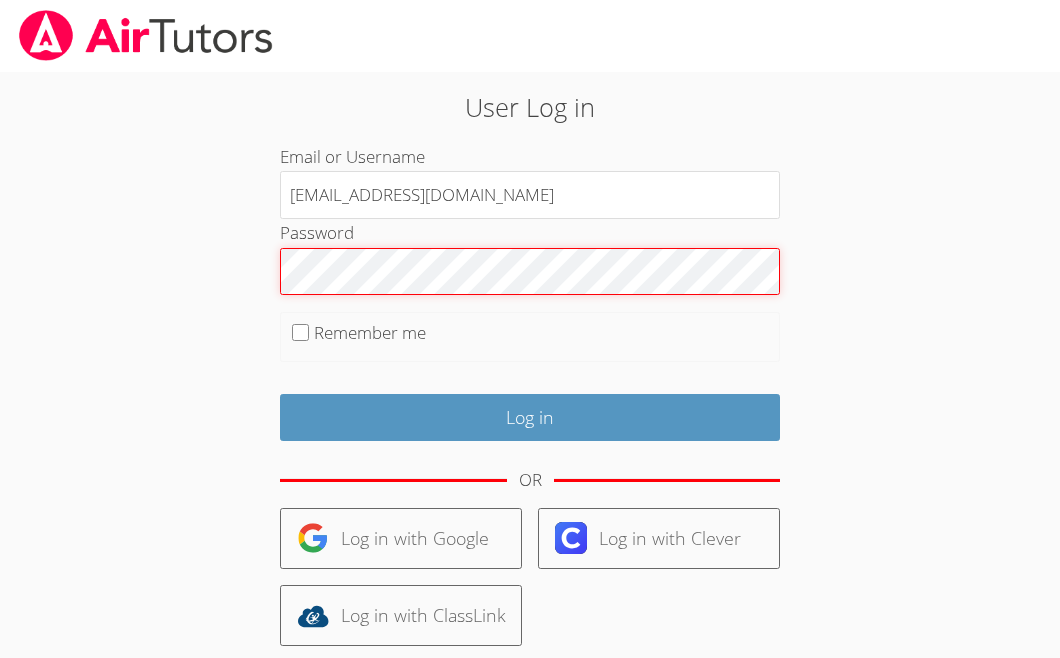 click on "Log in" at bounding box center [530, 417] 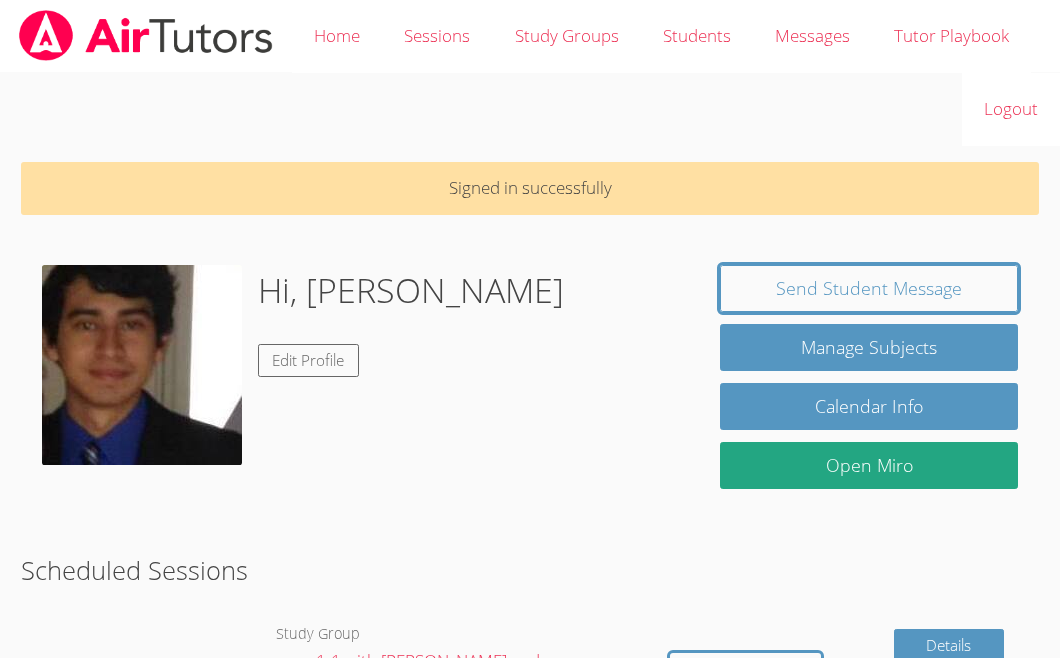 scroll, scrollTop: 0, scrollLeft: 0, axis: both 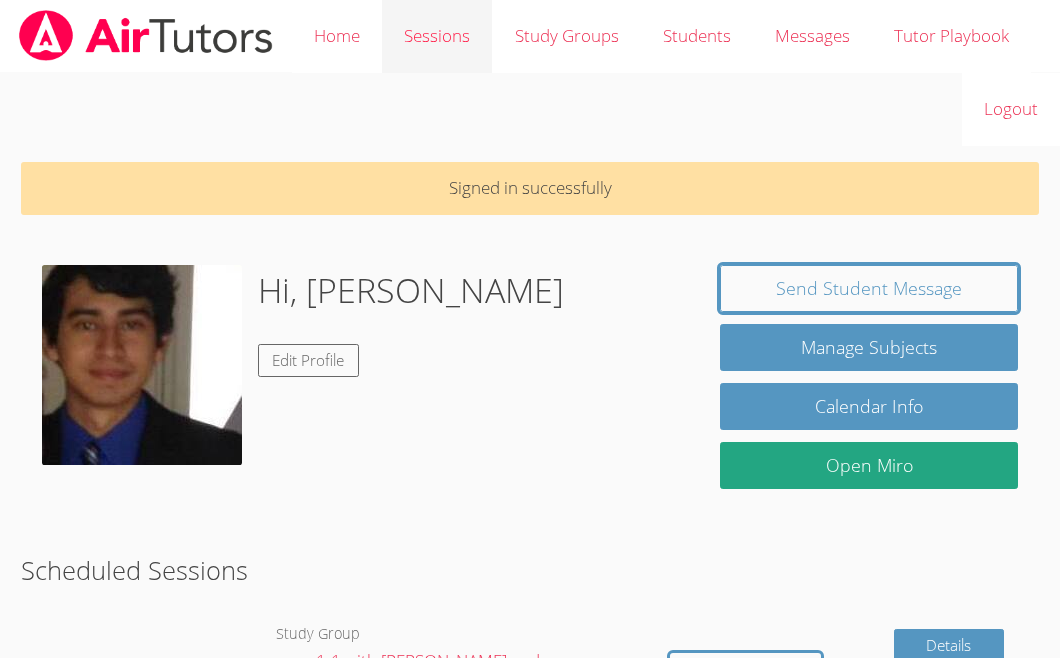 click on "Sessions" at bounding box center [437, 36] 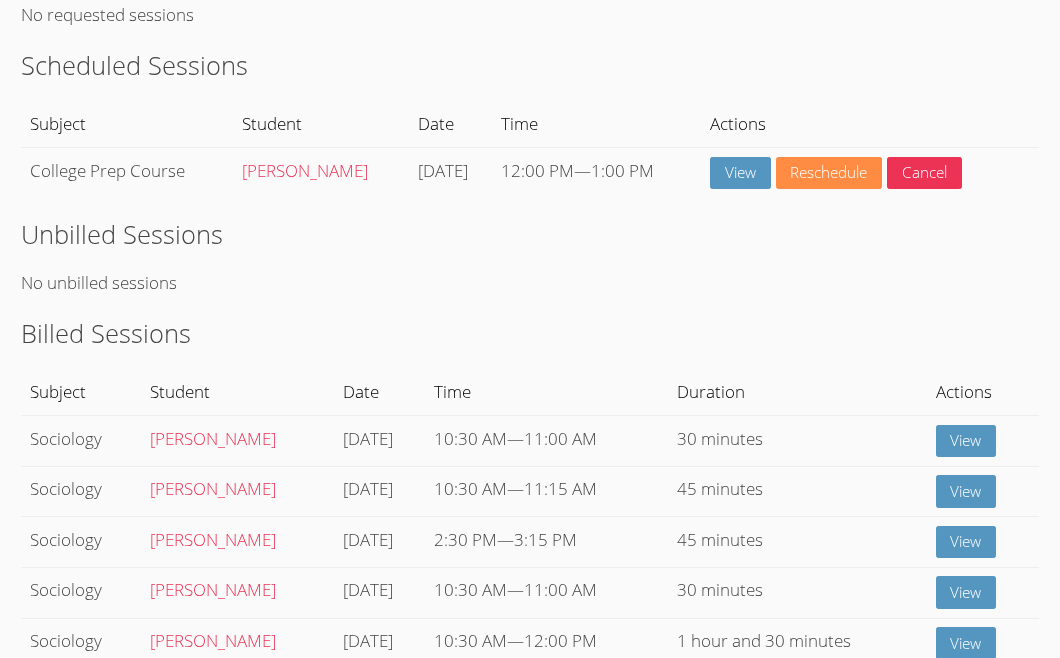 scroll, scrollTop: 0, scrollLeft: 0, axis: both 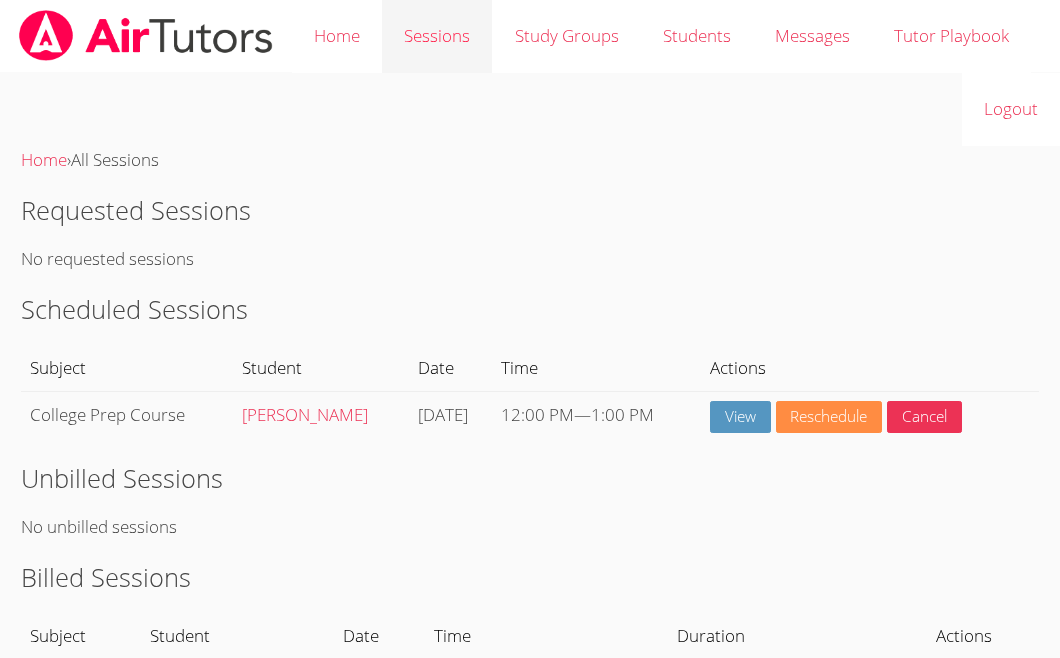 click on "Sessions" at bounding box center [437, 36] 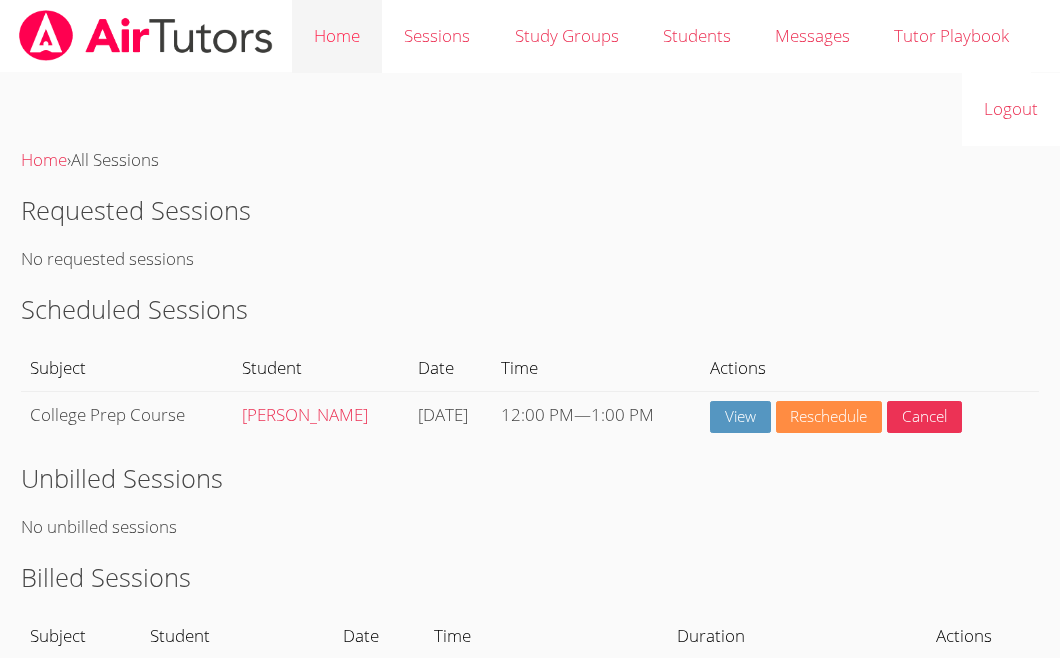 click on "Home" at bounding box center (337, 36) 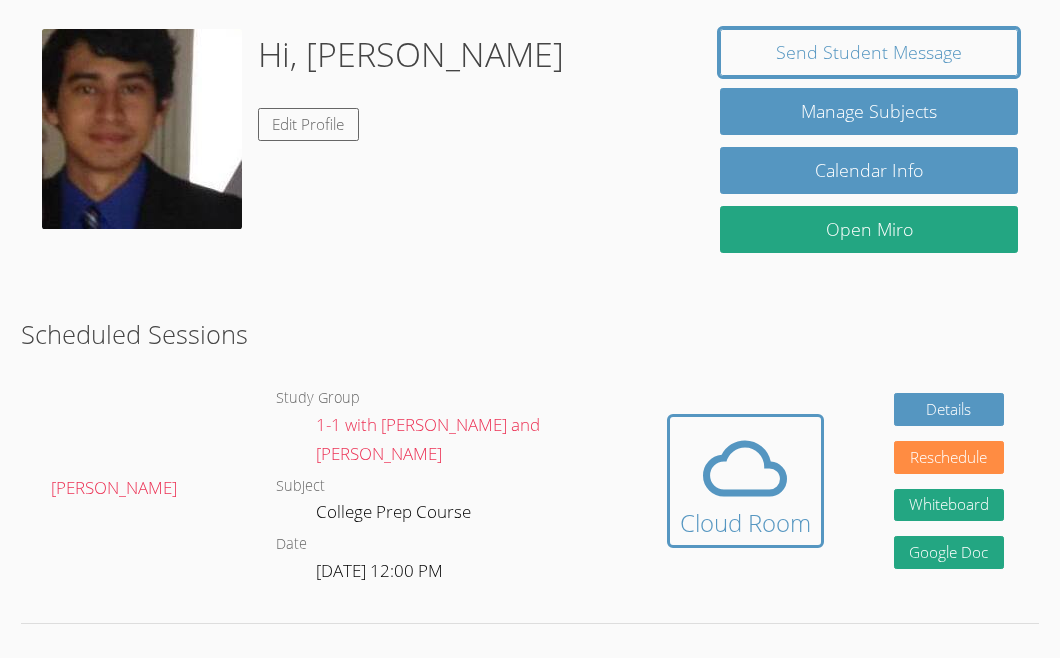 scroll, scrollTop: 193, scrollLeft: 0, axis: vertical 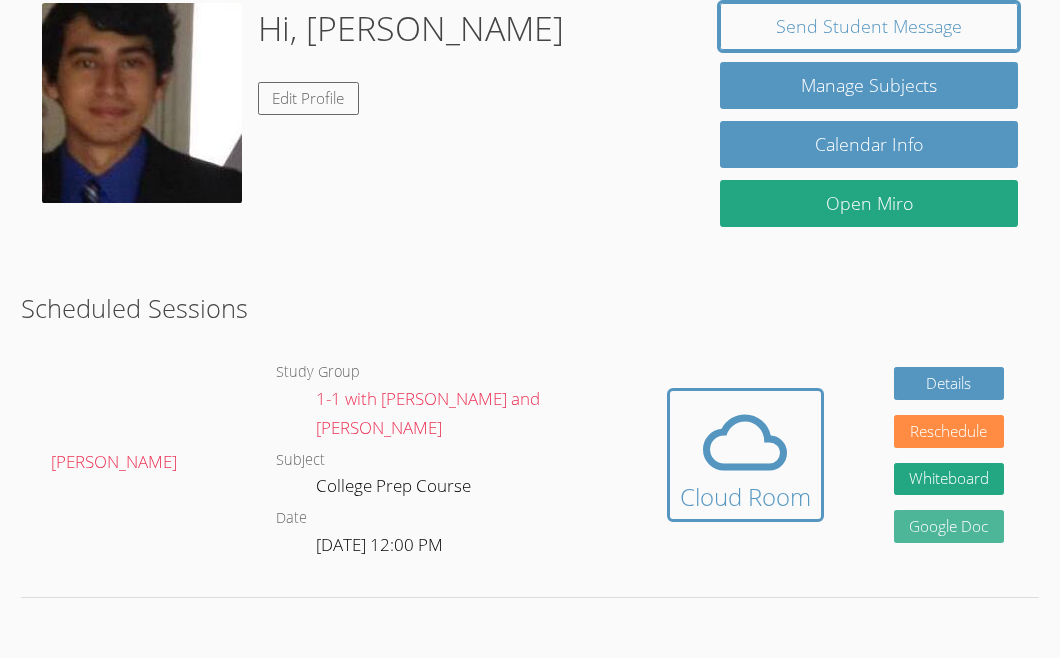 click on "Google Doc" at bounding box center (949, 526) 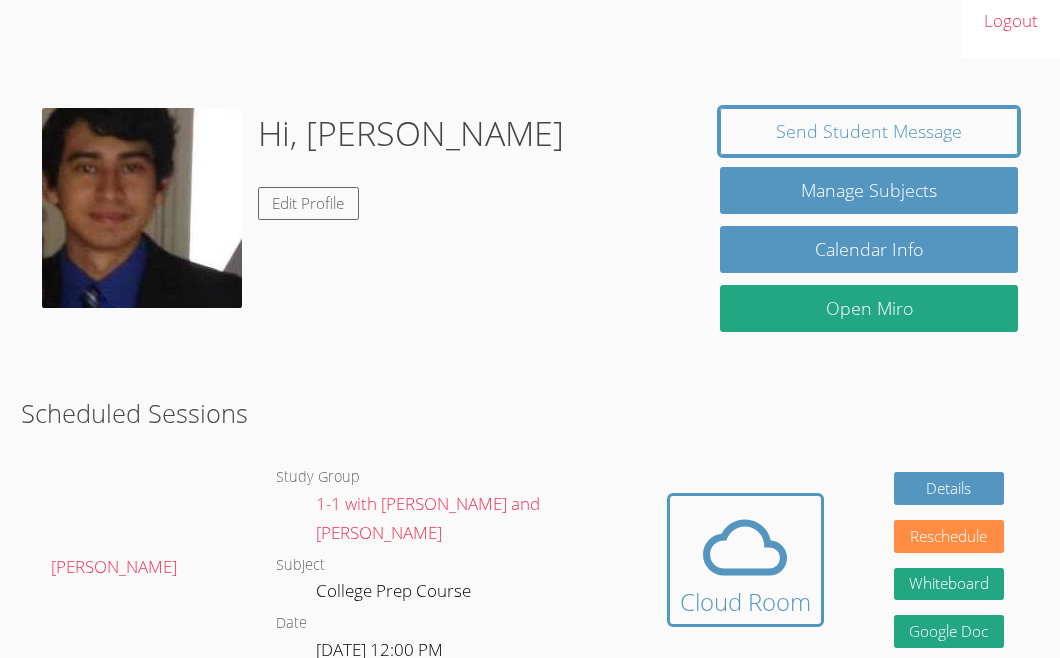 scroll, scrollTop: 0, scrollLeft: 0, axis: both 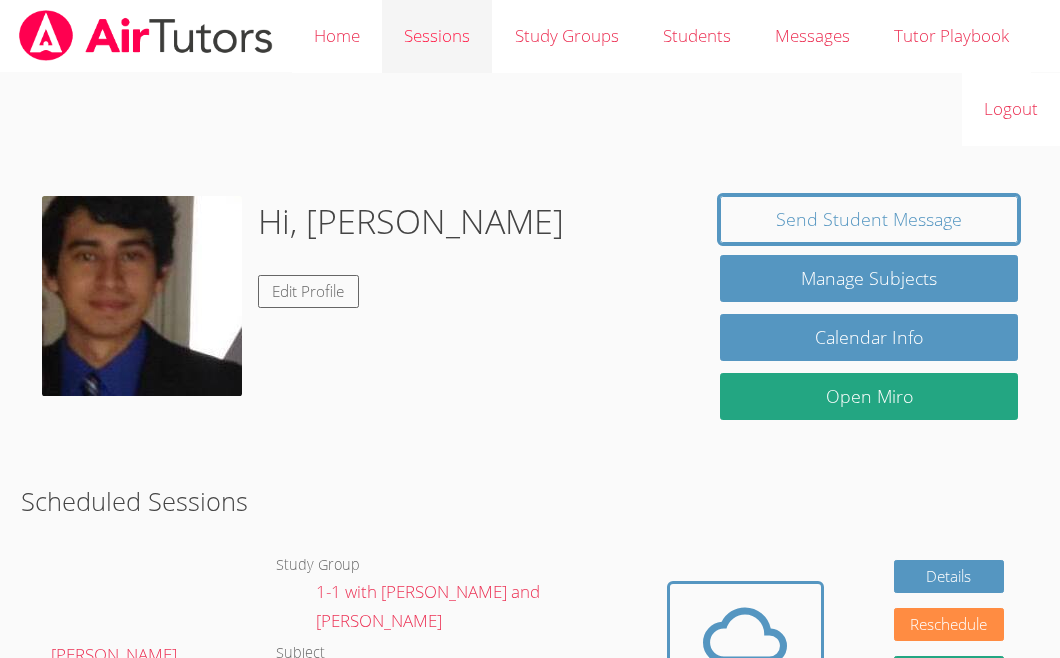 click on "Sessions" at bounding box center [437, 36] 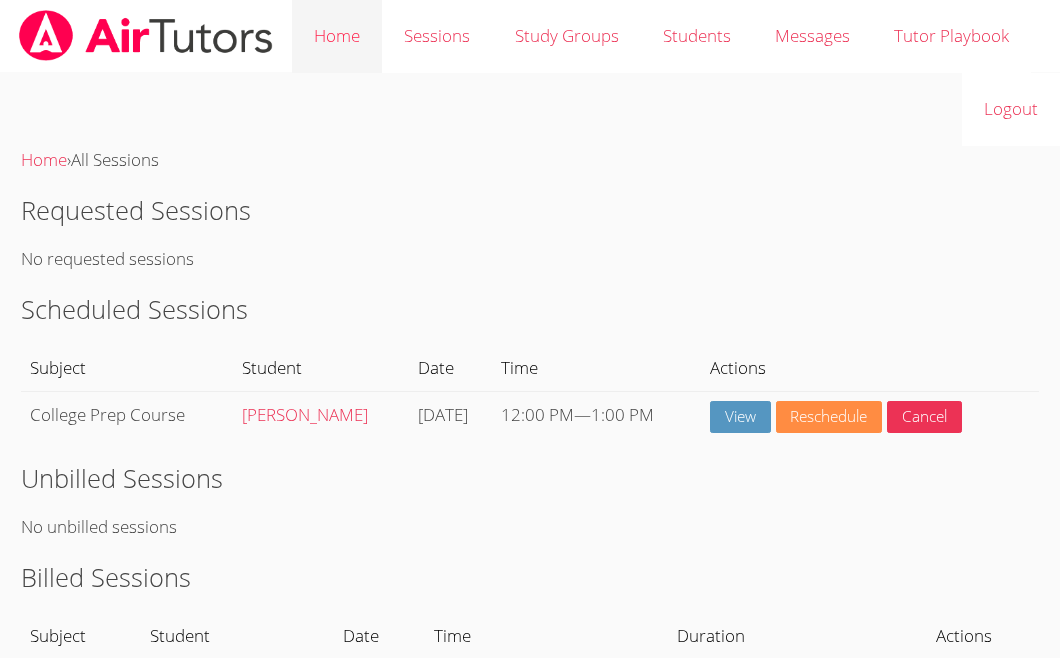 click on "Home" at bounding box center [337, 36] 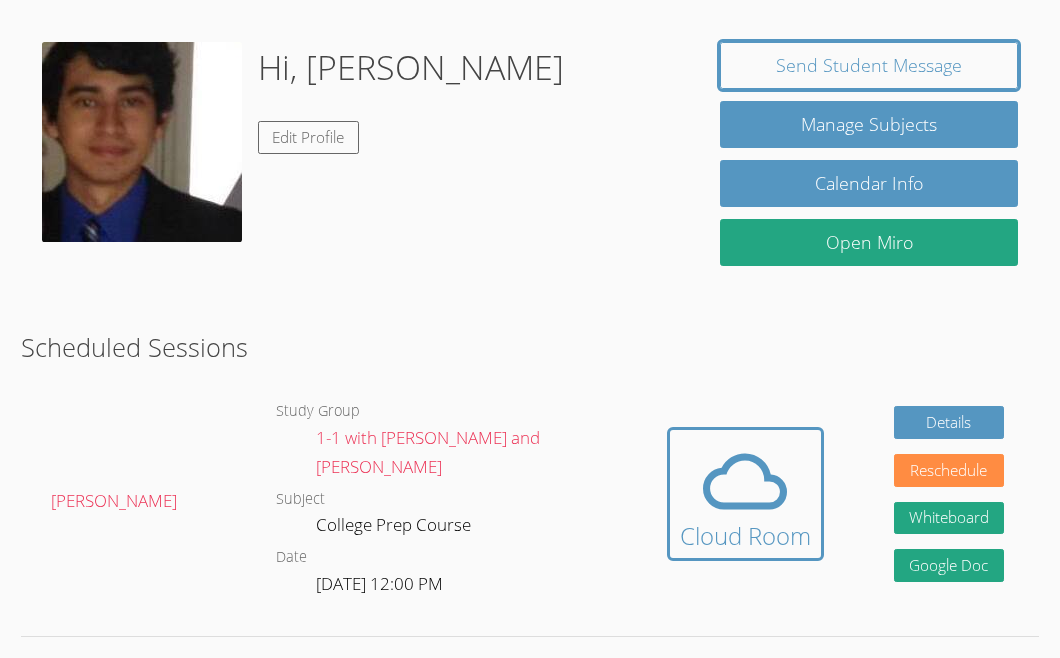 scroll, scrollTop: 193, scrollLeft: 0, axis: vertical 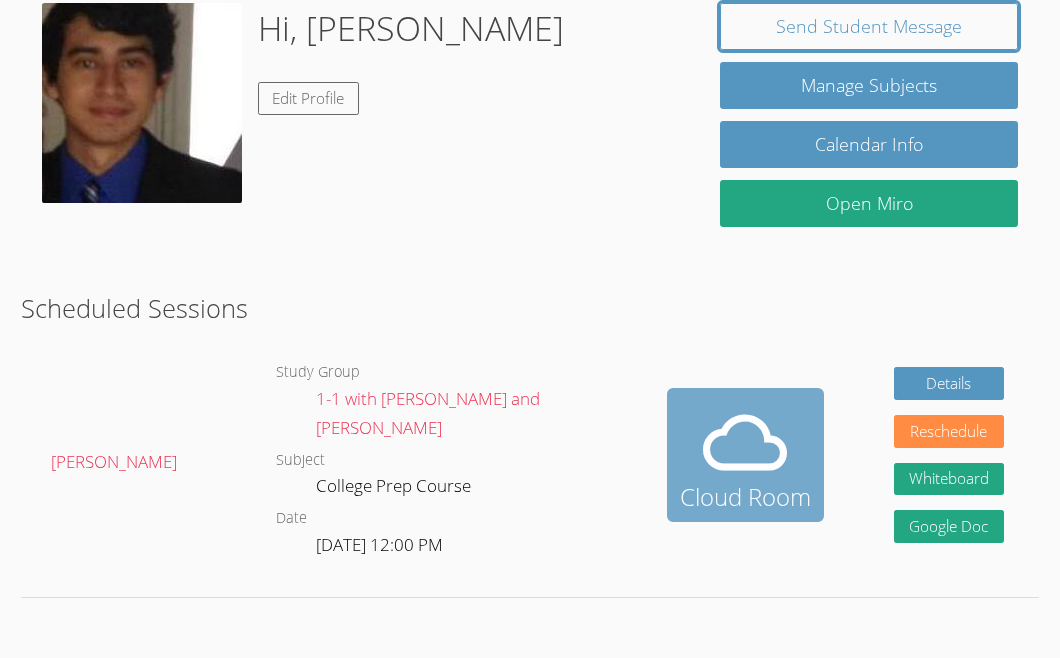 click at bounding box center (745, 443) 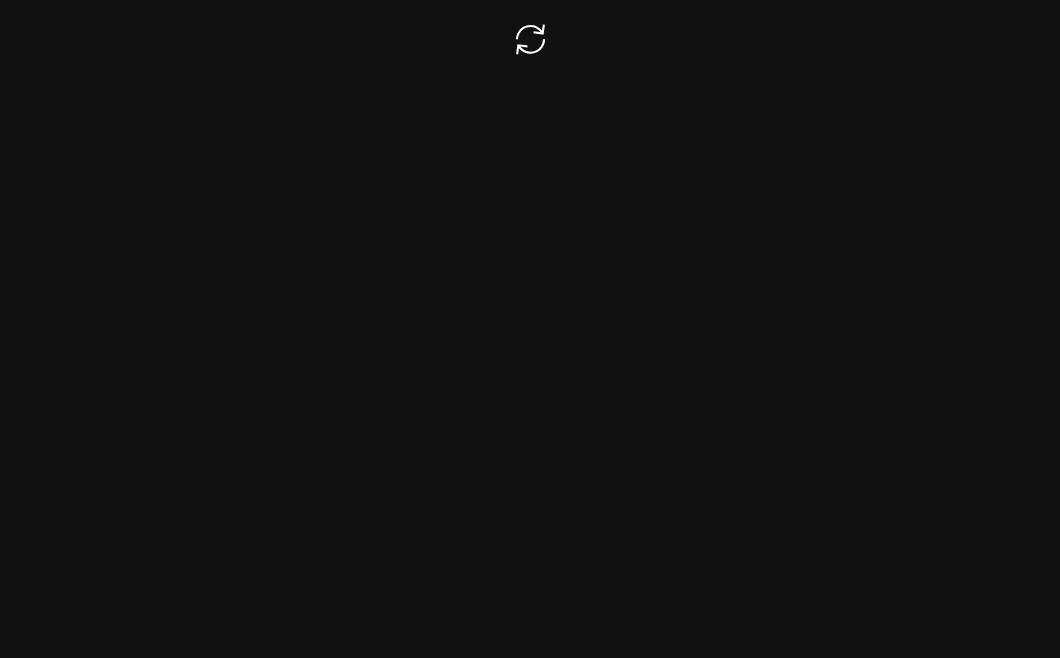 scroll, scrollTop: 0, scrollLeft: 0, axis: both 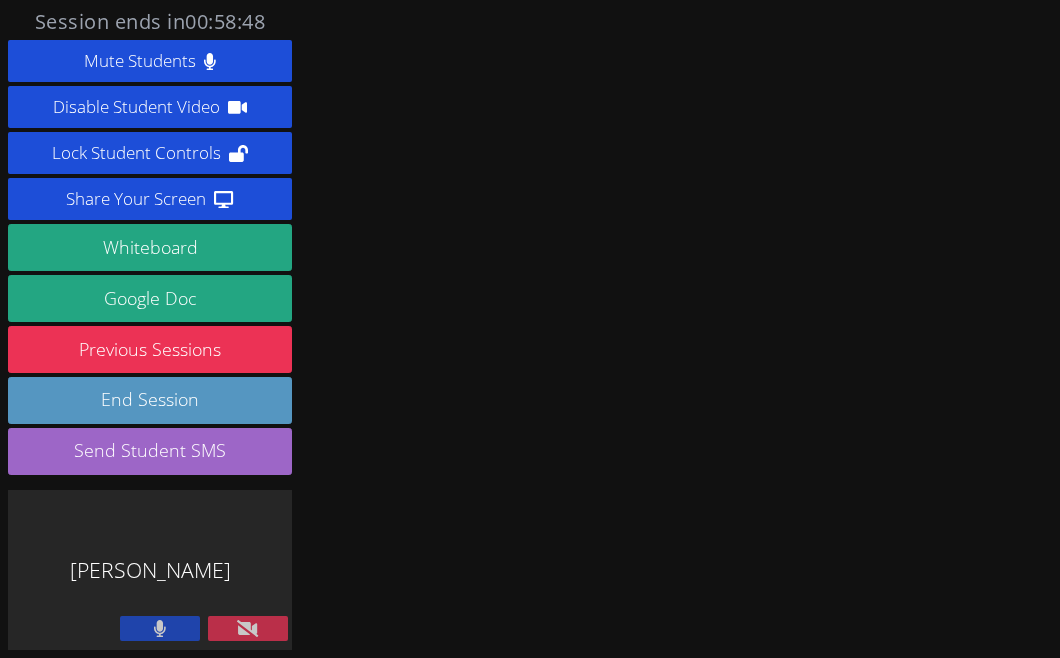click at bounding box center (160, 628) 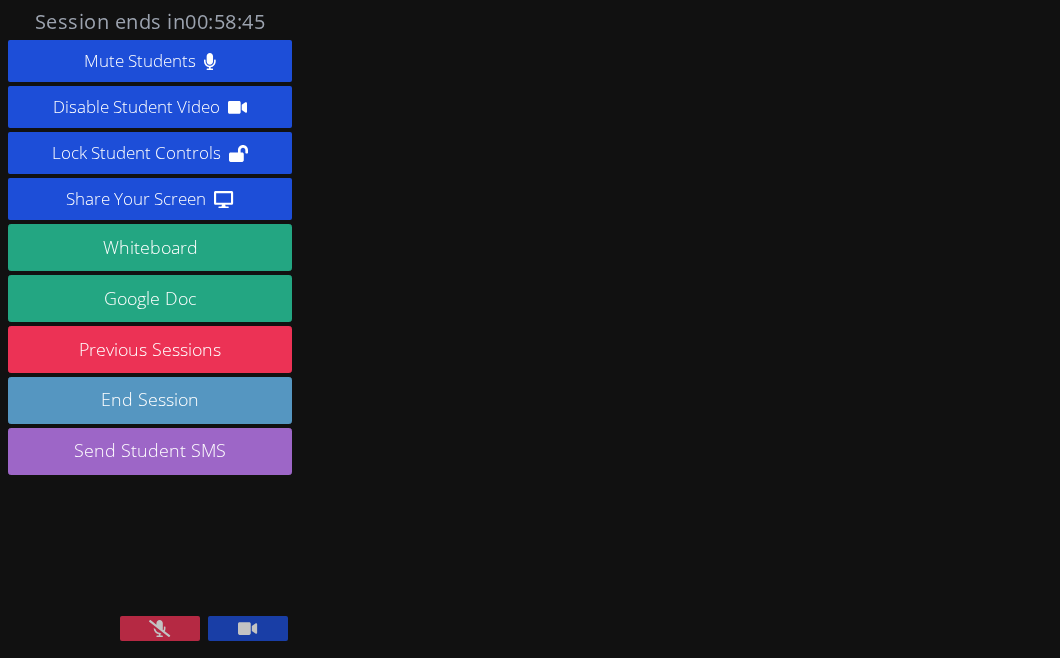 click at bounding box center [248, 628] 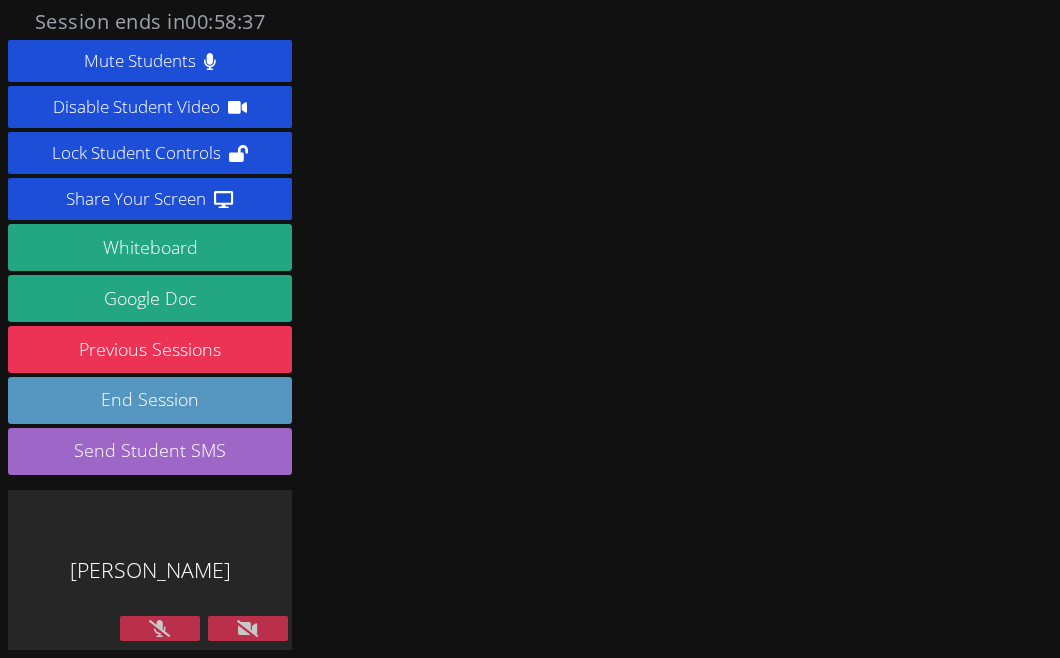 click at bounding box center [248, 628] 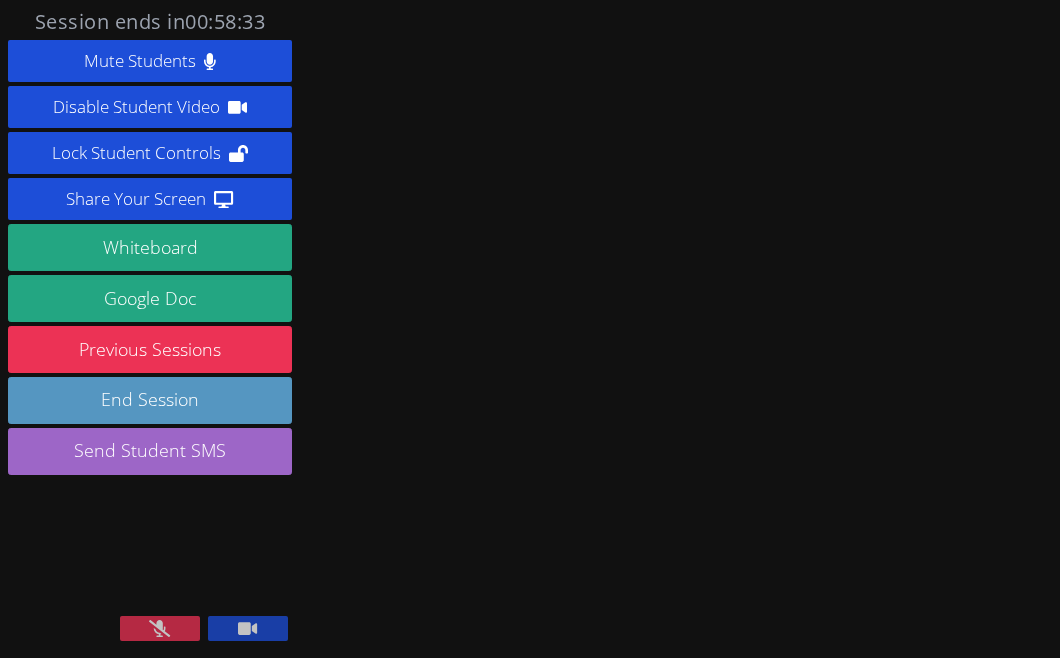 click 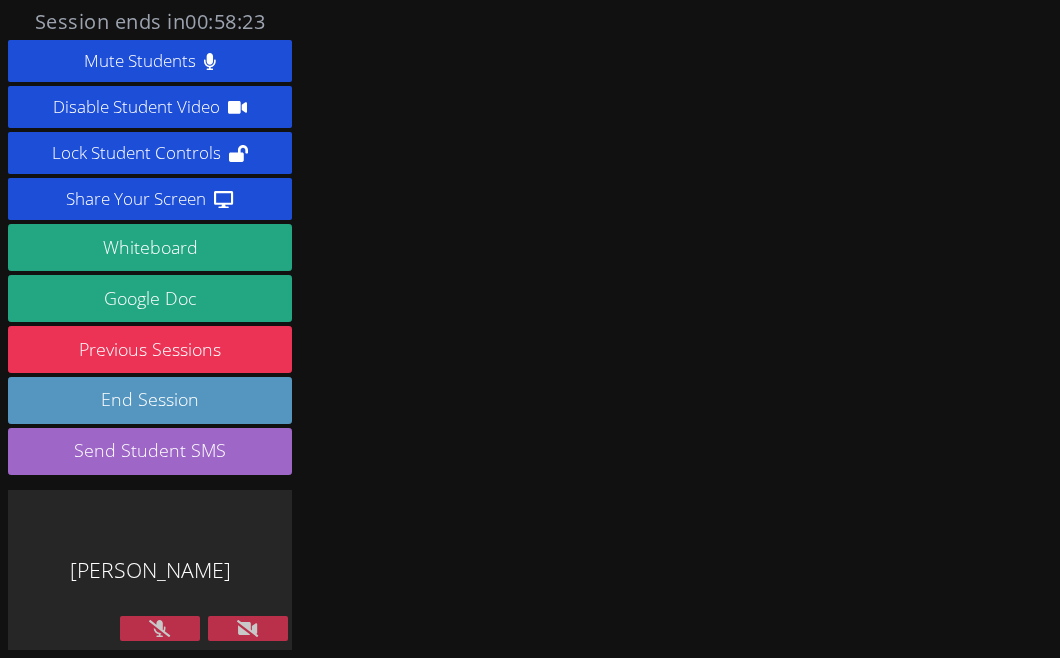 click at bounding box center (248, 628) 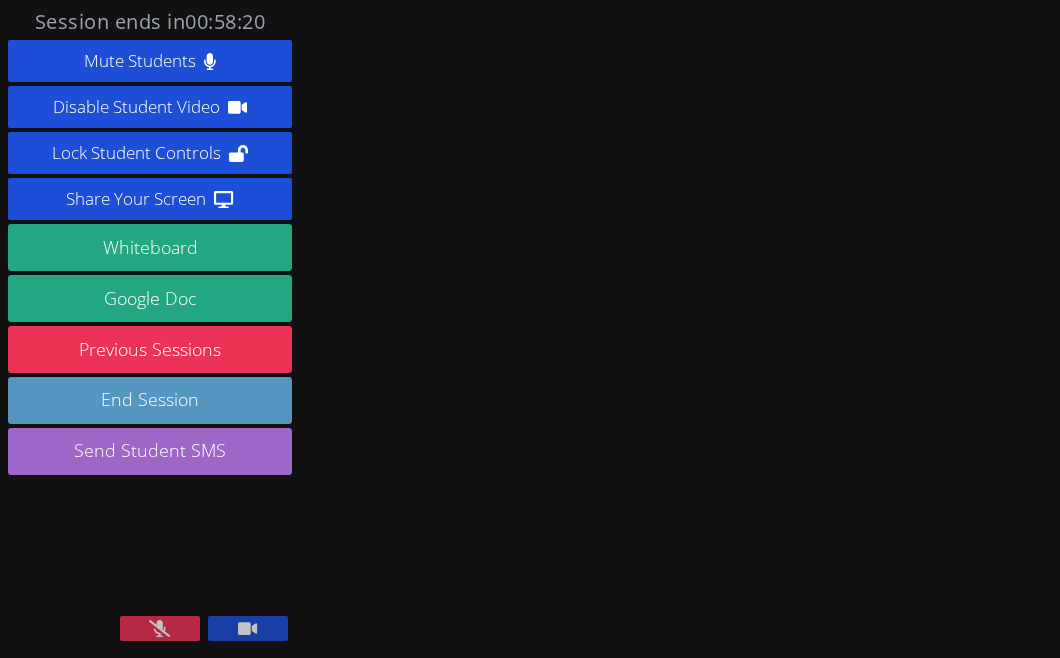 click at bounding box center (248, 628) 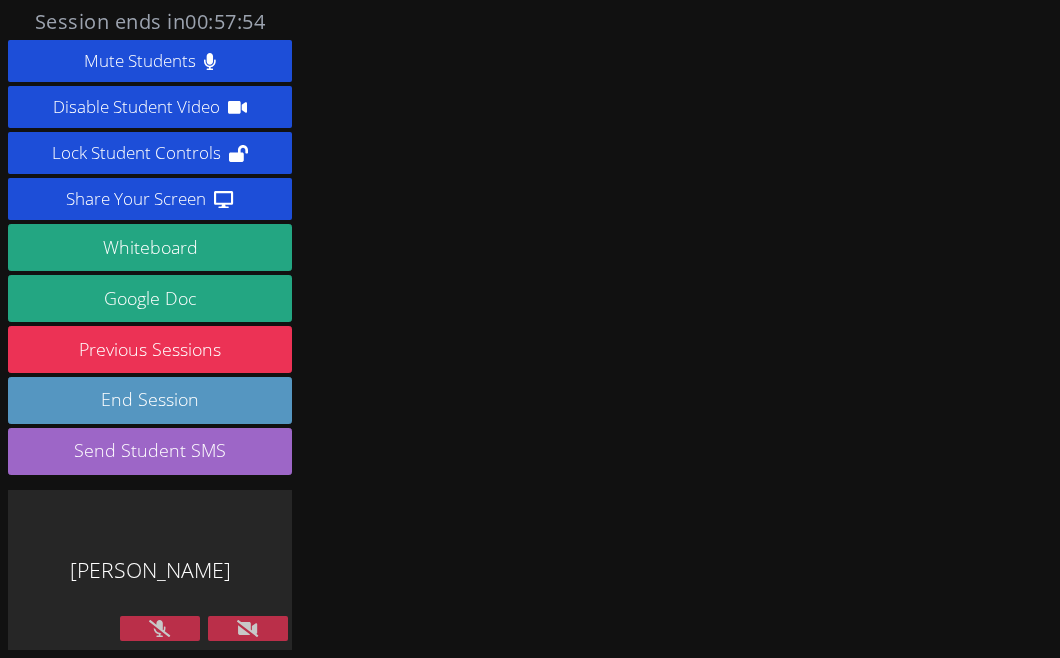 click at bounding box center [248, 628] 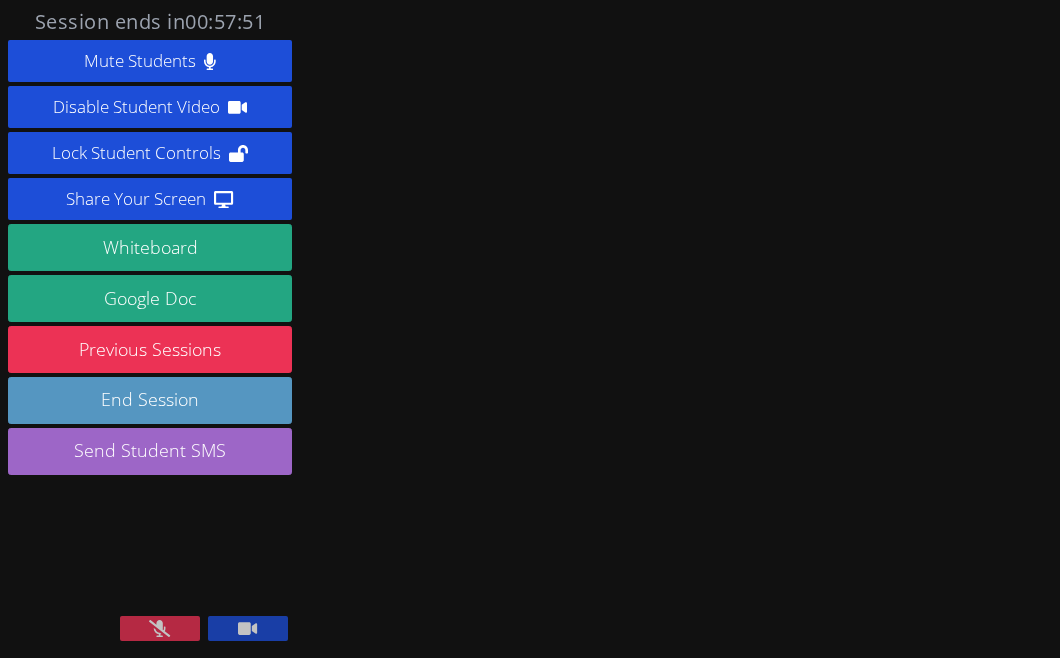 click at bounding box center (248, 628) 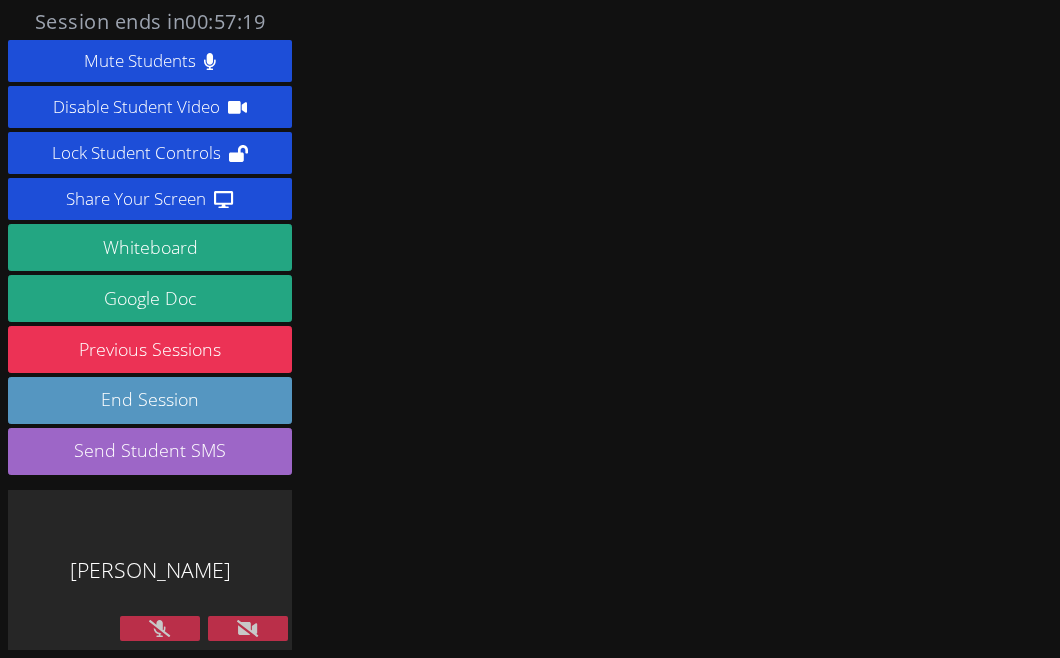 click at bounding box center [248, 628] 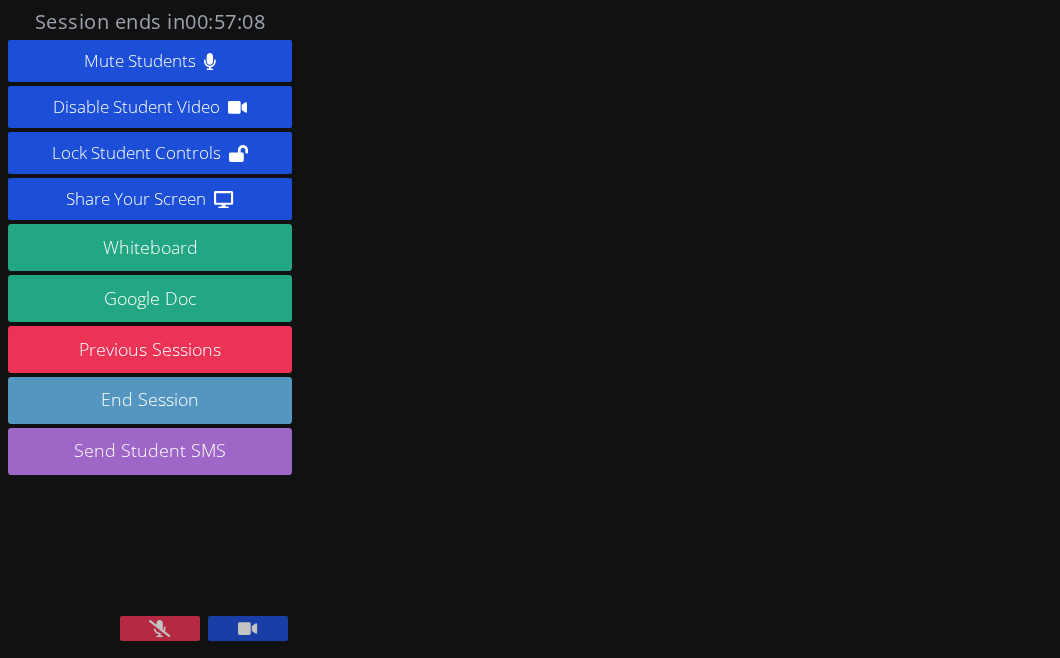 click at bounding box center (248, 628) 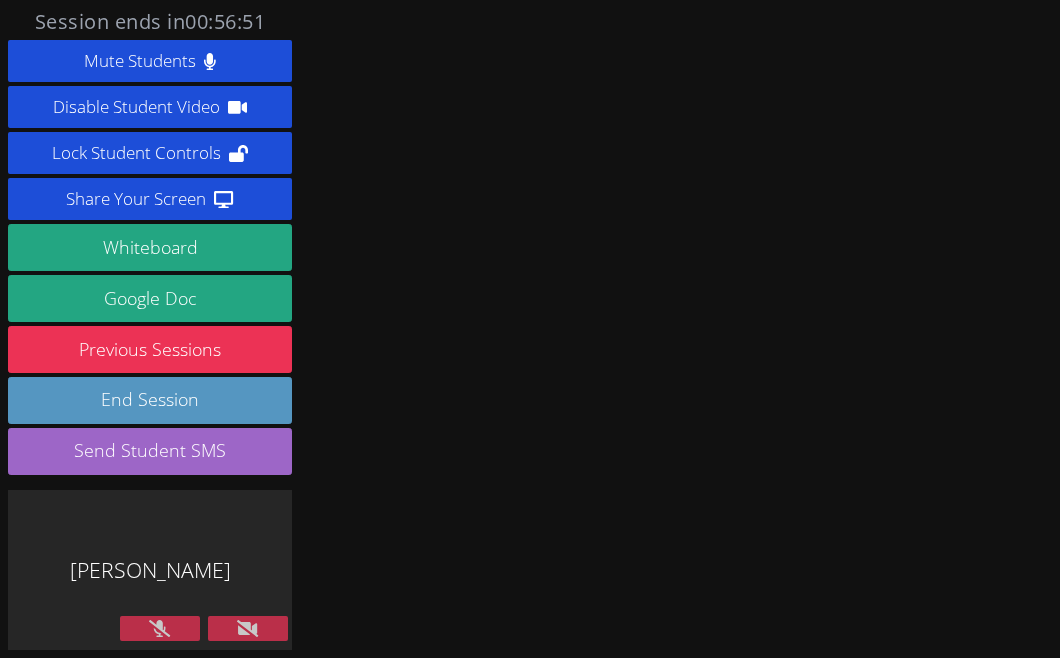 click at bounding box center (248, 628) 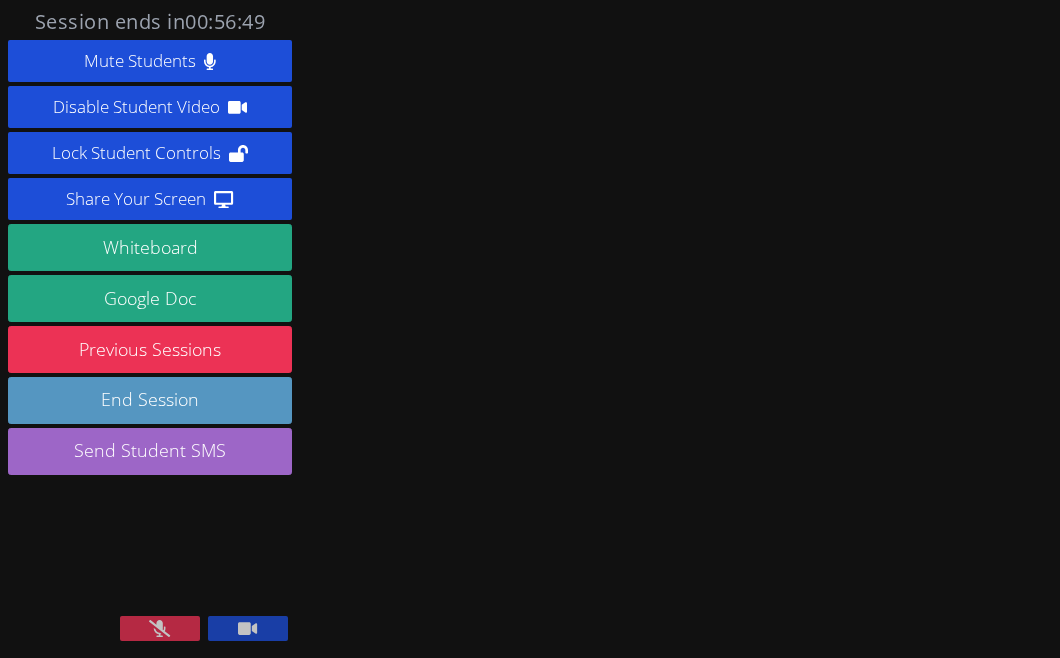 click at bounding box center (160, 628) 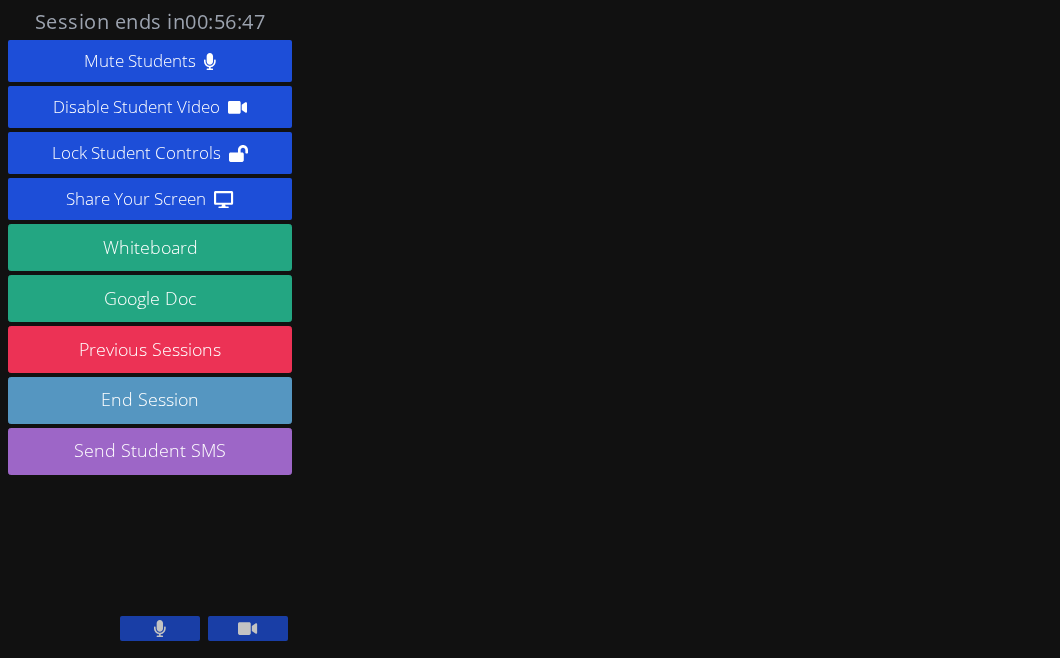 click at bounding box center (160, 628) 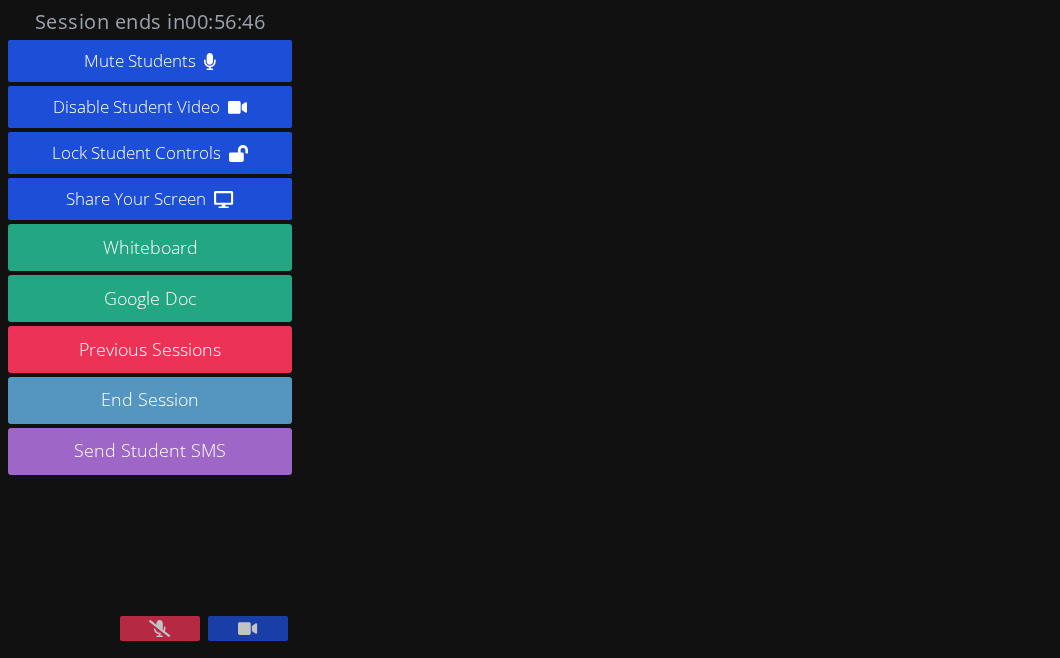 click at bounding box center (160, 628) 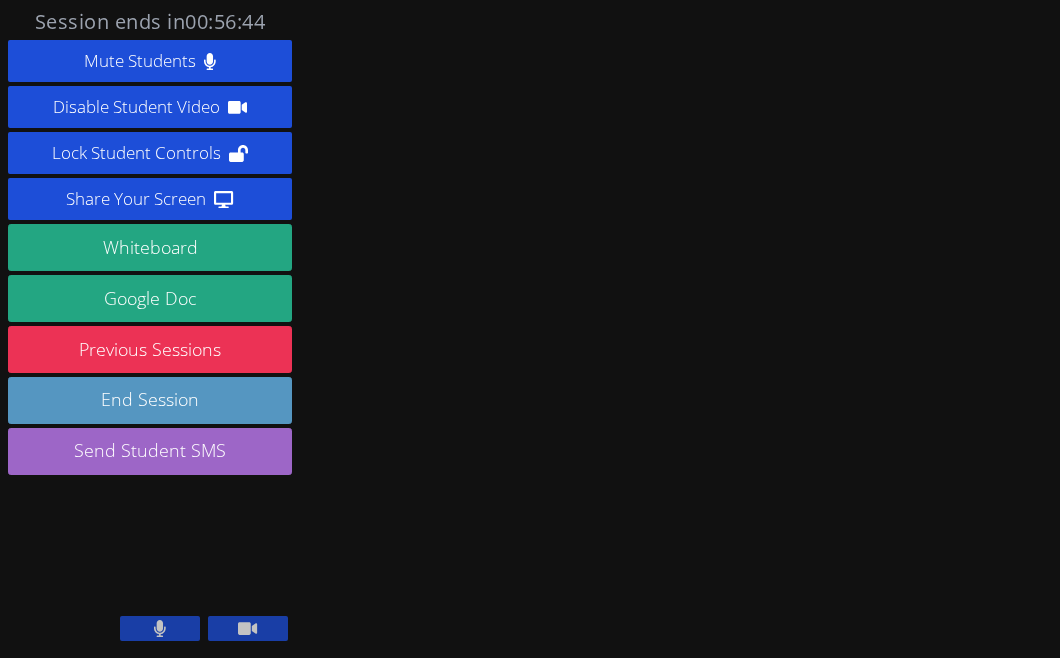 click at bounding box center [160, 628] 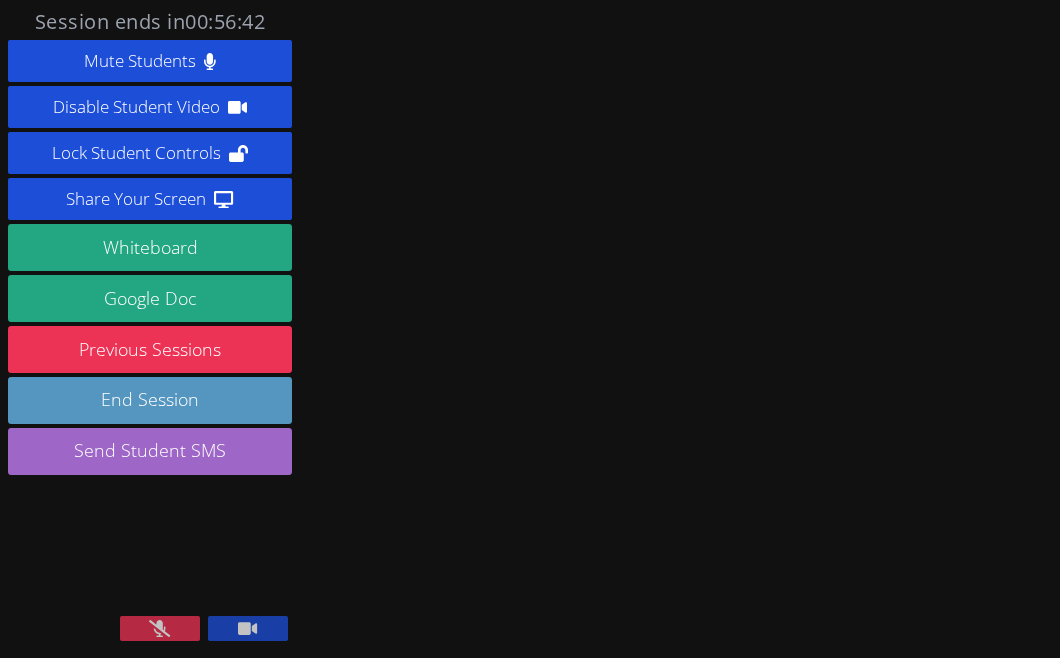 click at bounding box center (160, 628) 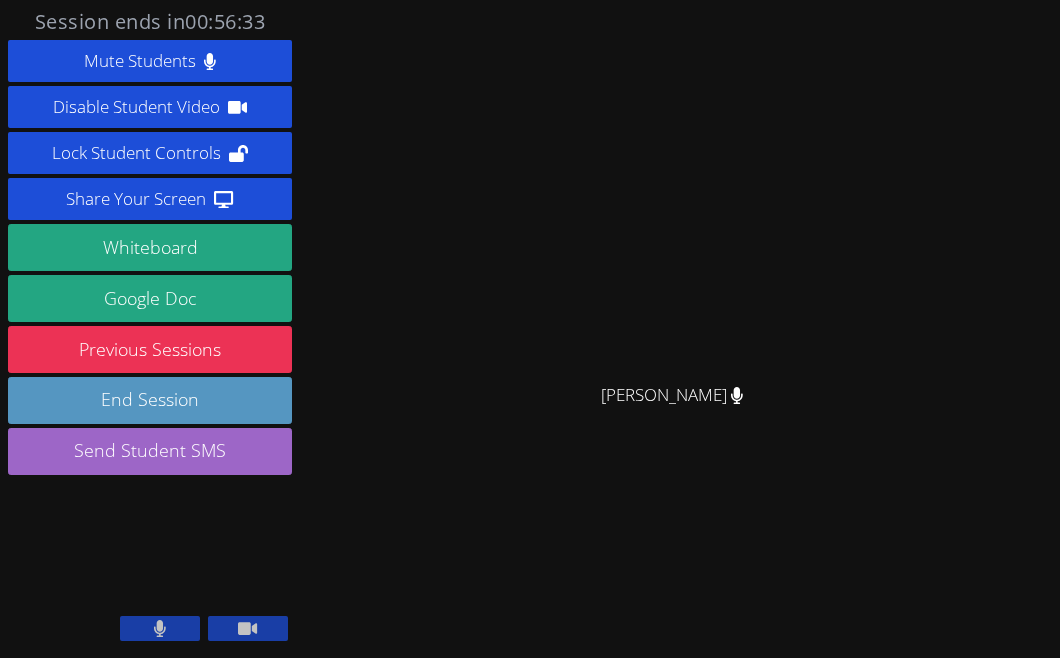 click at bounding box center (160, 628) 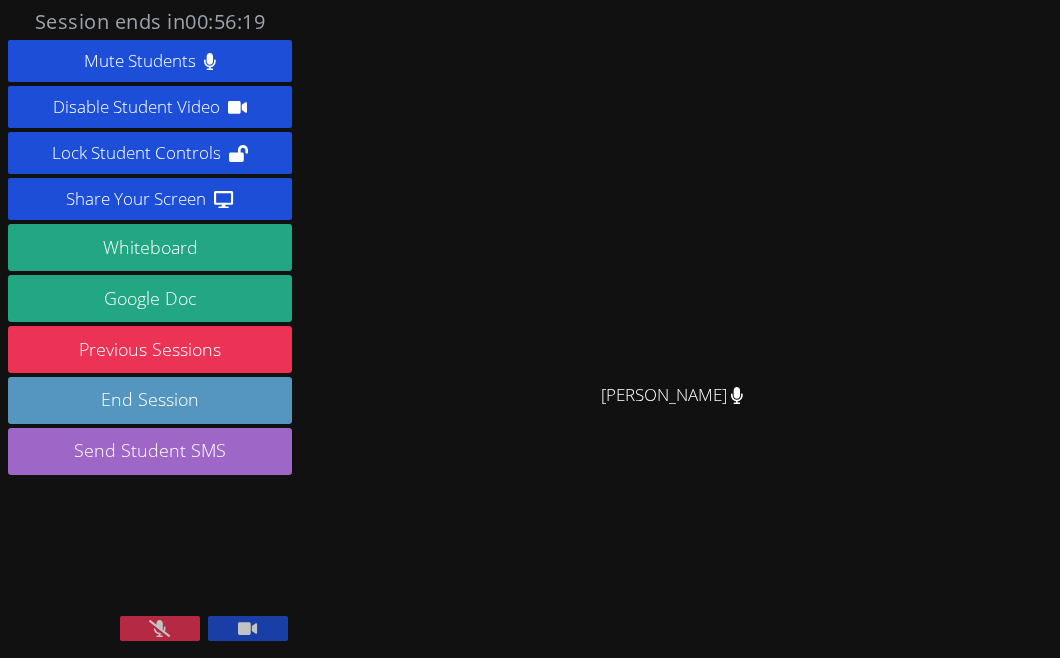 click 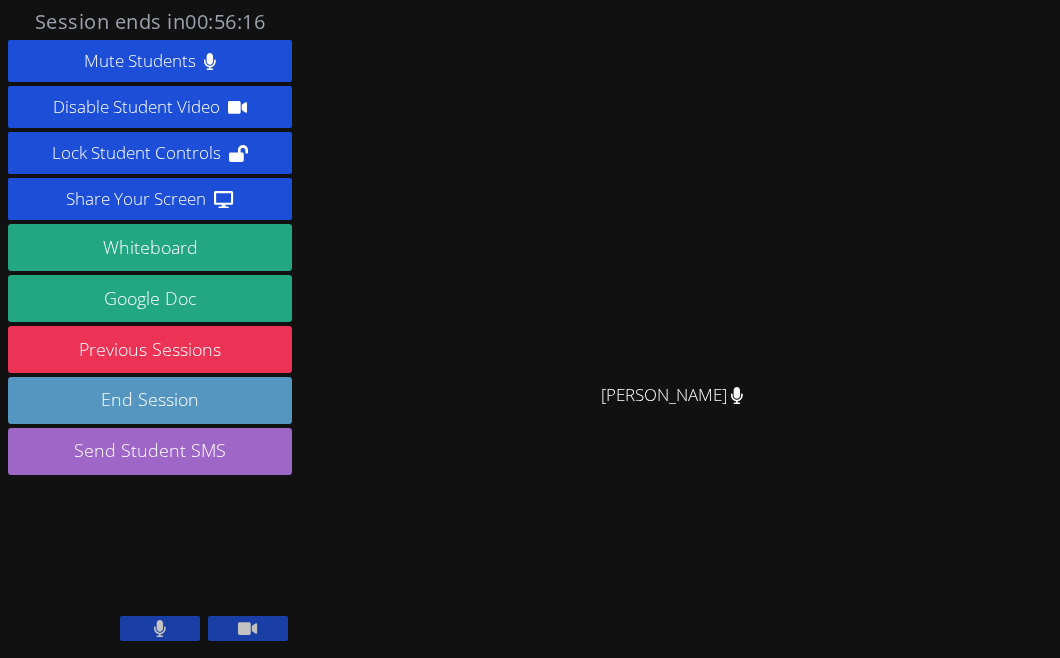 click at bounding box center [160, 628] 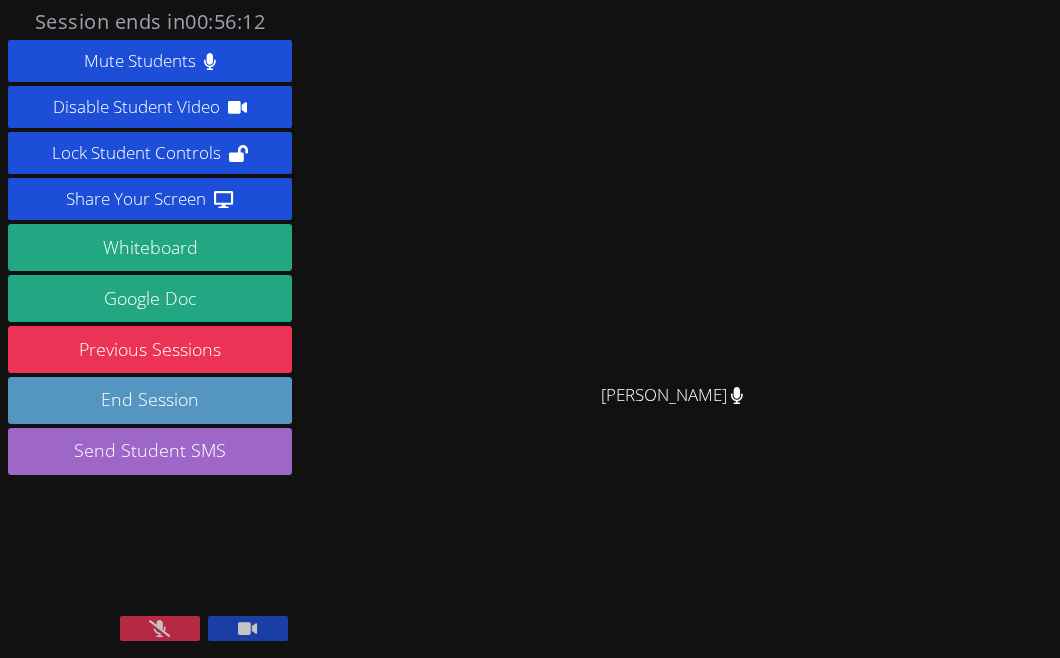 click 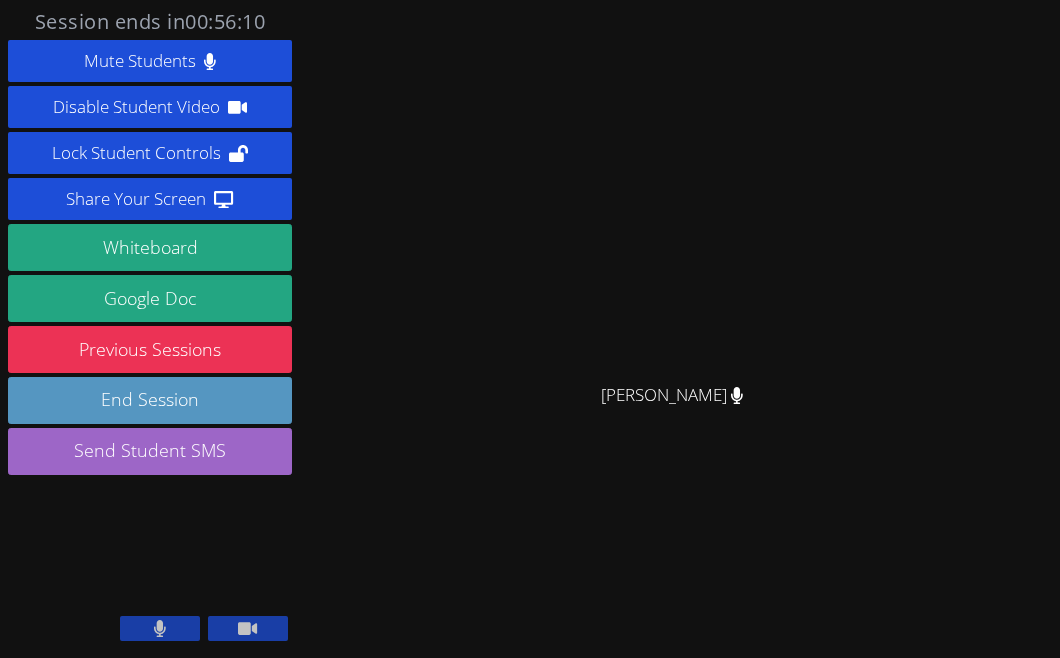 click at bounding box center (160, 628) 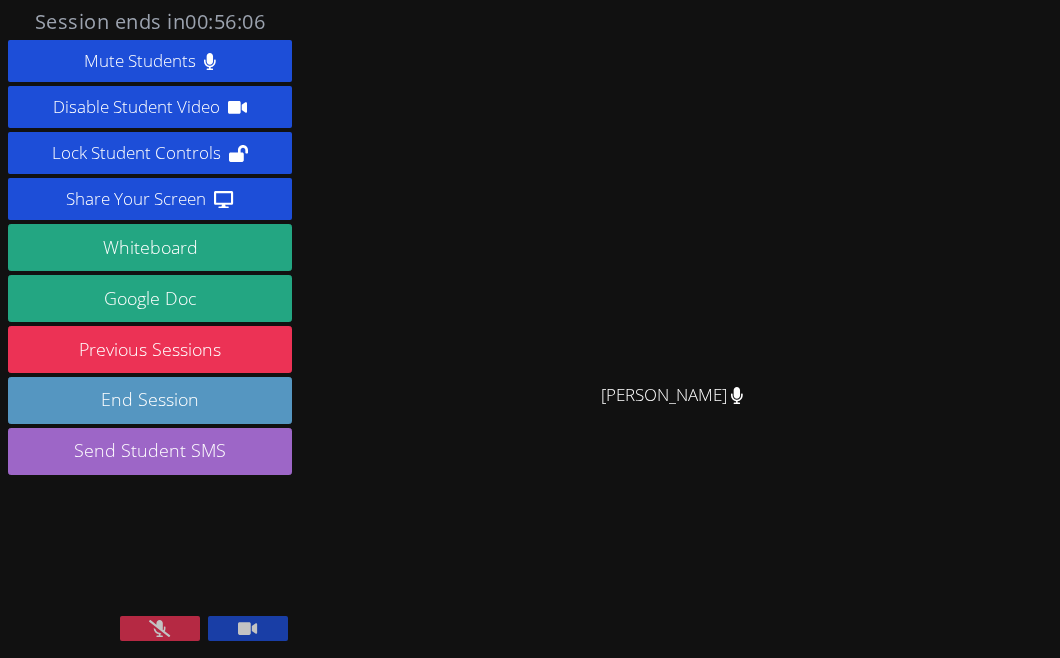 click 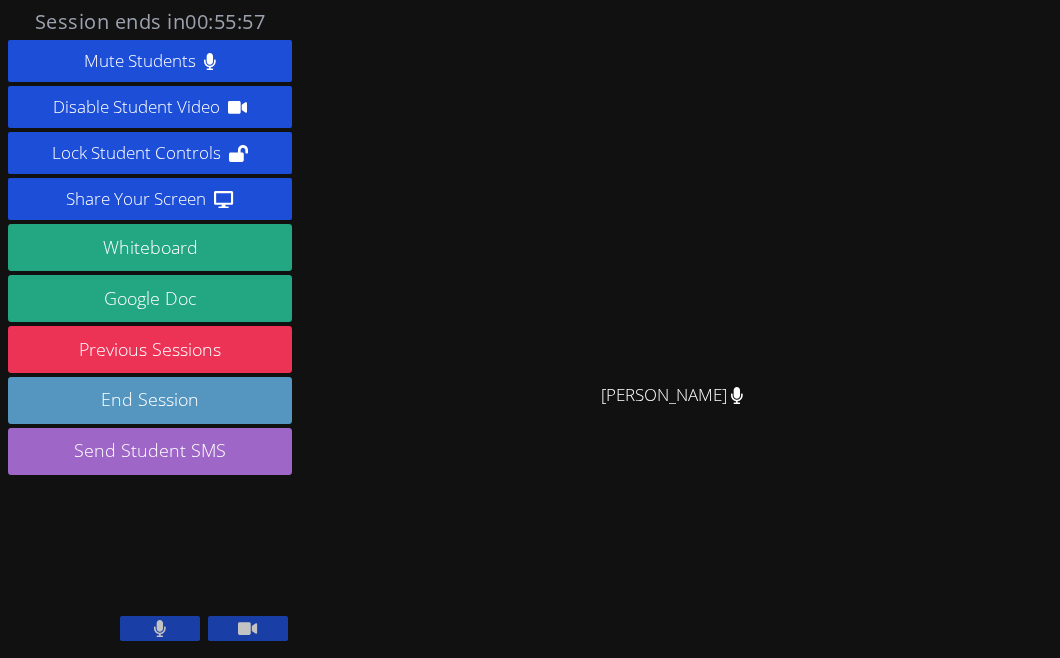 click at bounding box center (160, 628) 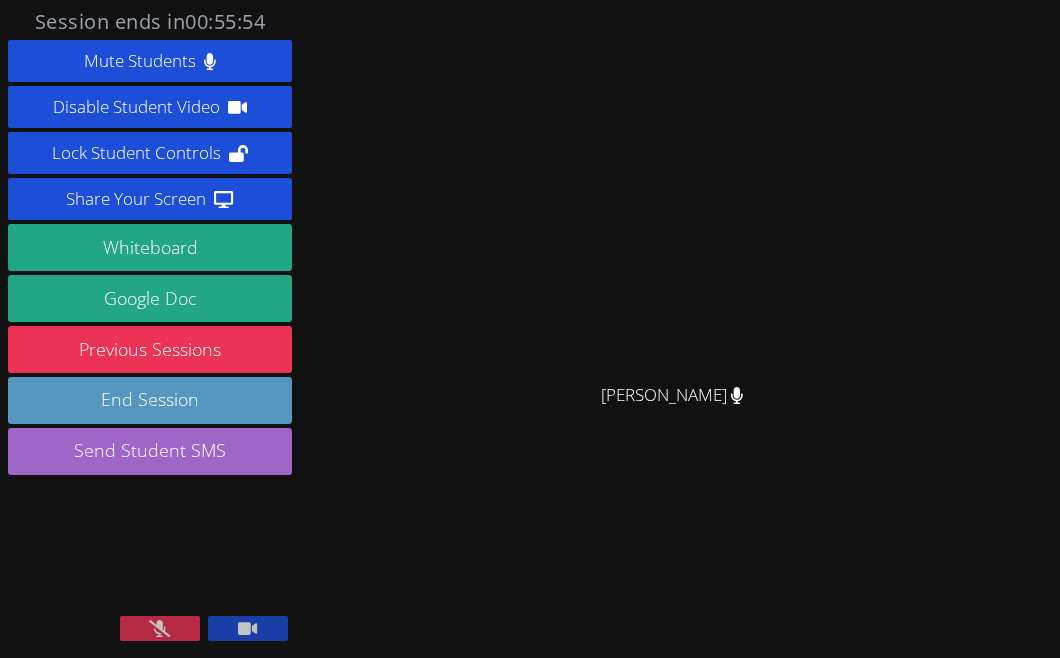 click 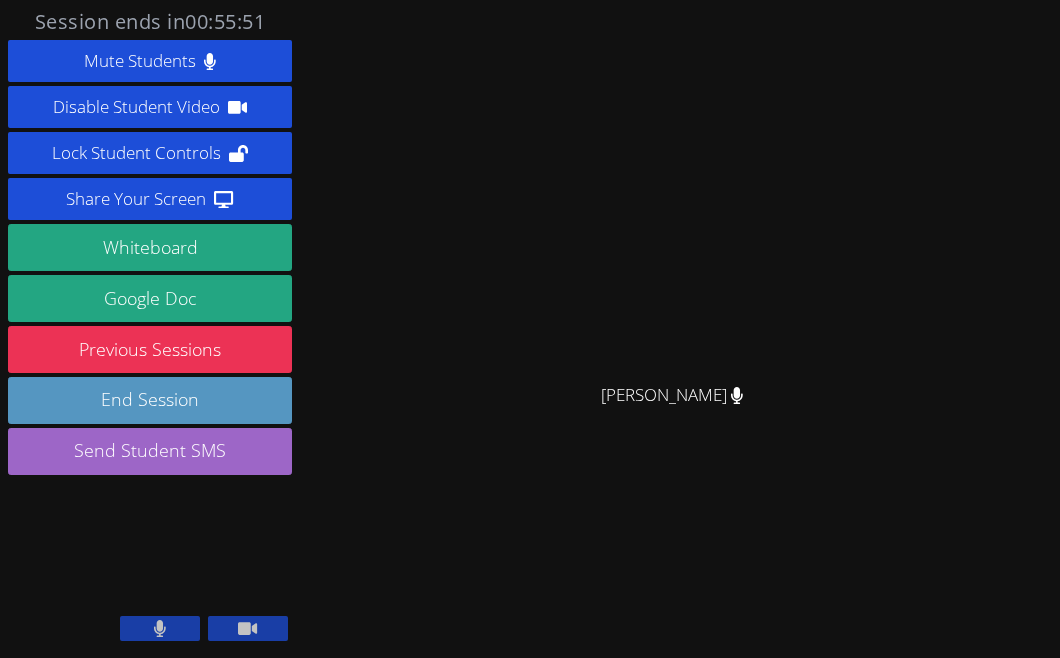 click at bounding box center [160, 628] 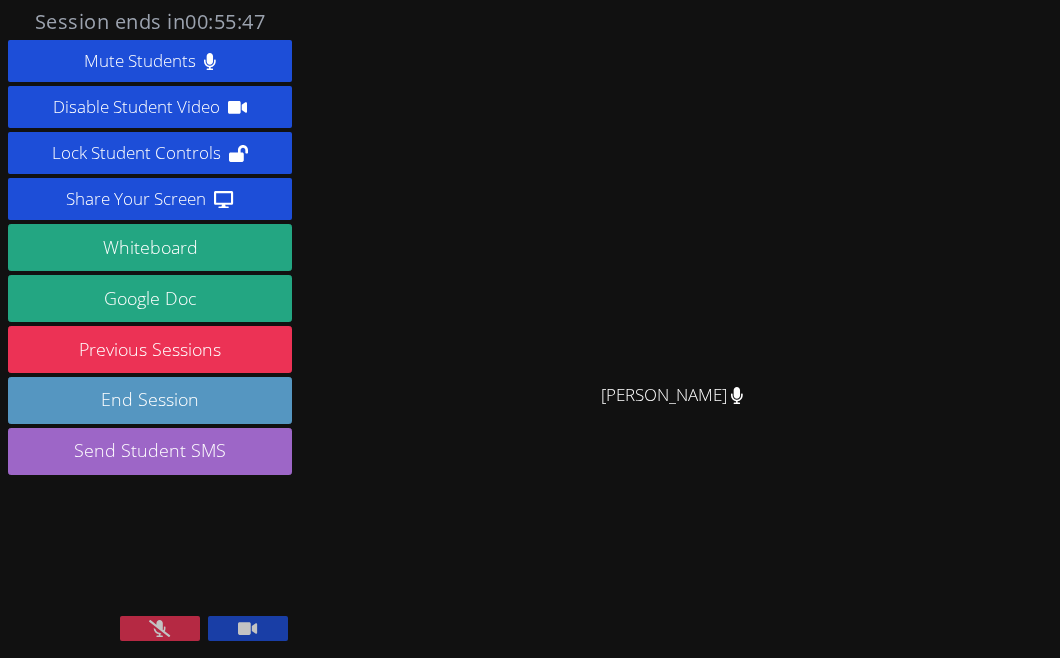 click at bounding box center [160, 628] 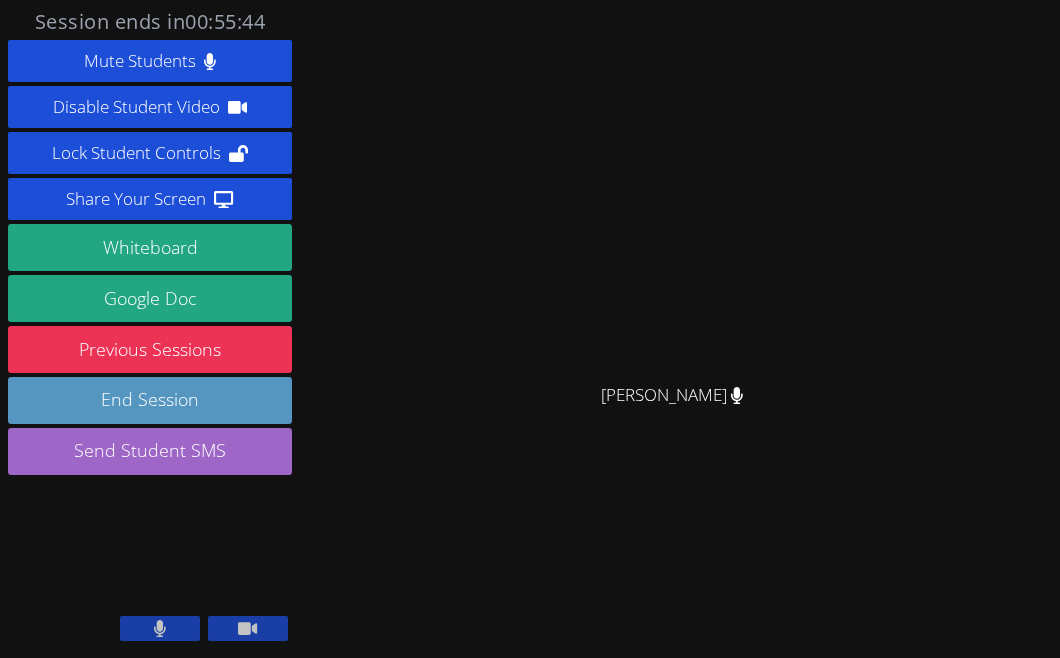 click at bounding box center [160, 628] 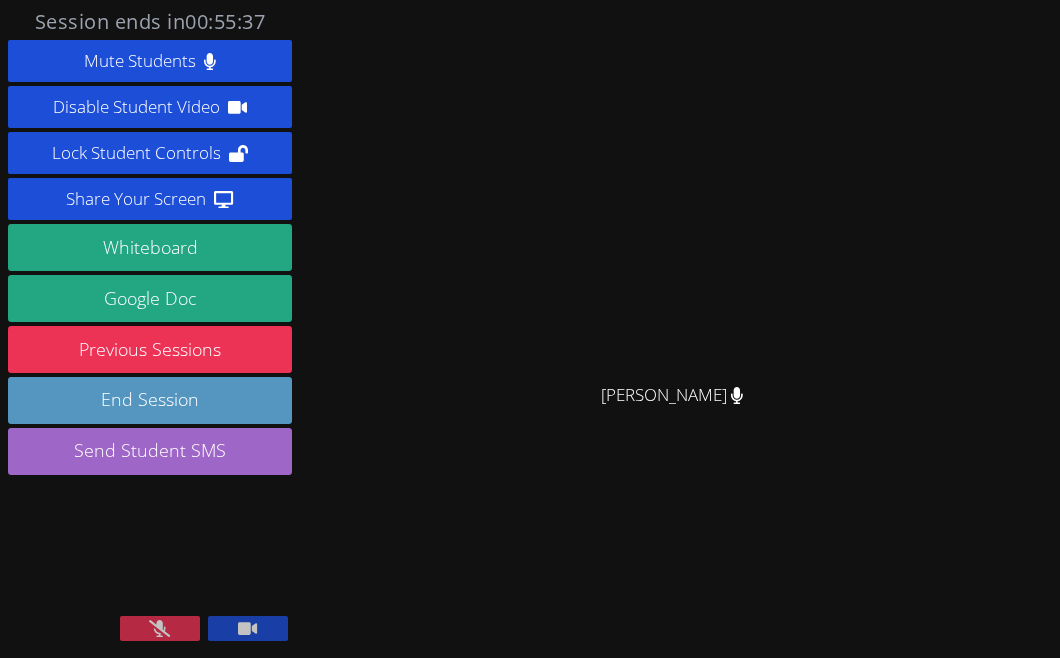 click at bounding box center [160, 628] 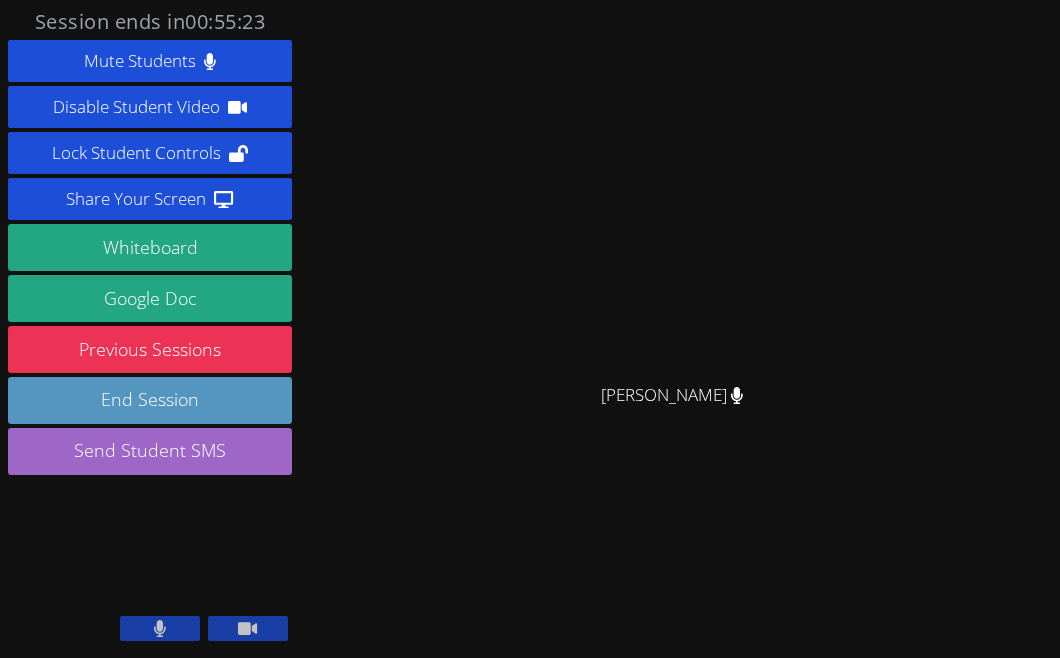 click at bounding box center (160, 628) 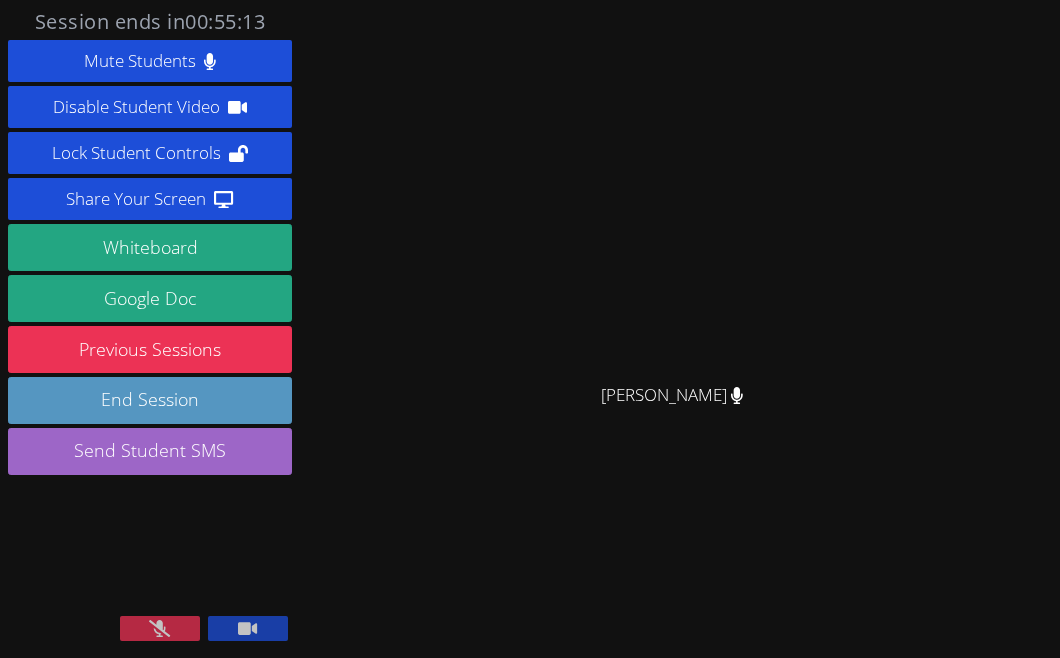 click at bounding box center (160, 628) 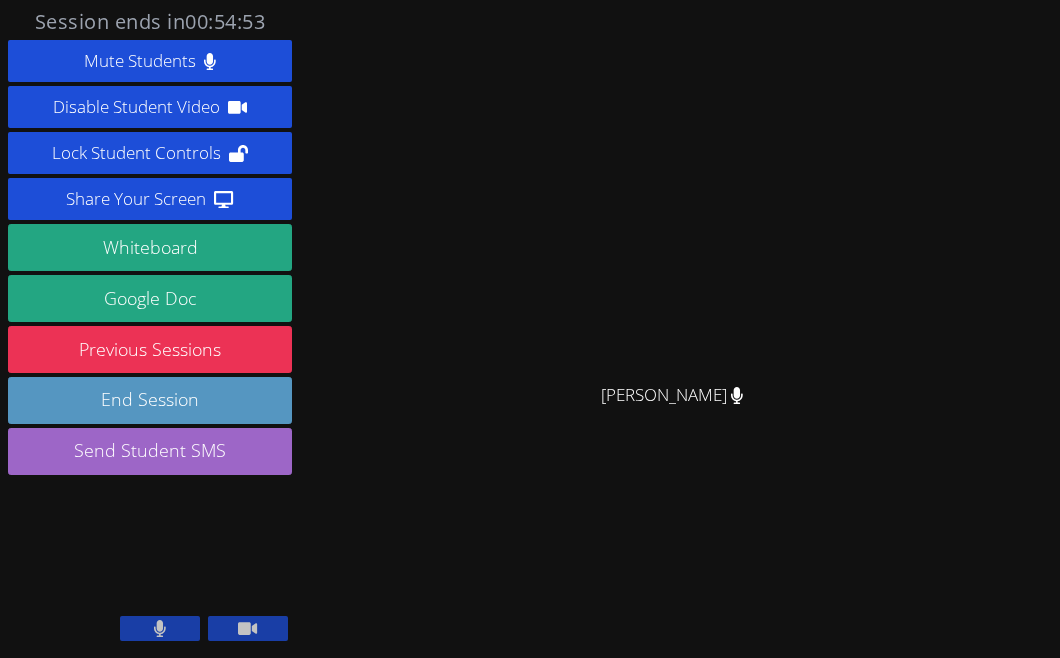 click at bounding box center [160, 628] 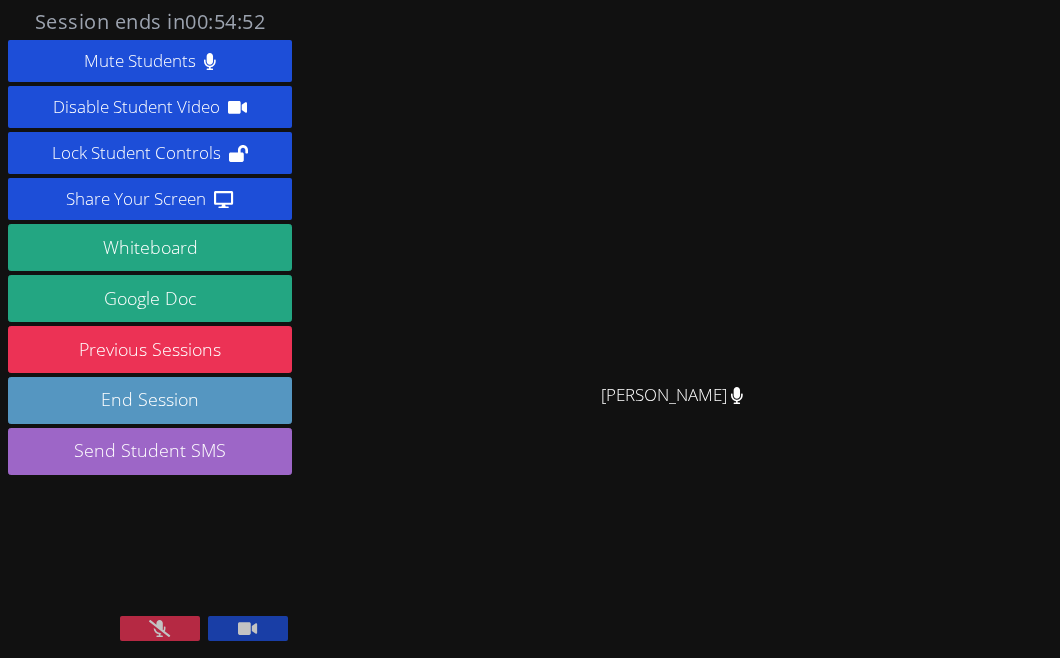 click 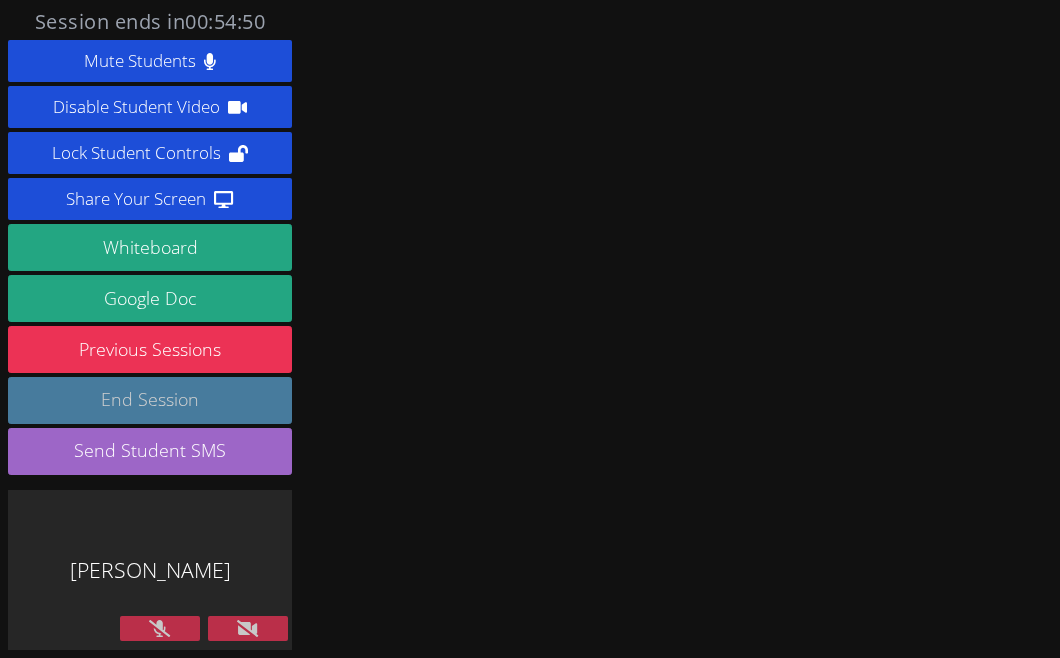 click on "End Session" at bounding box center (150, 400) 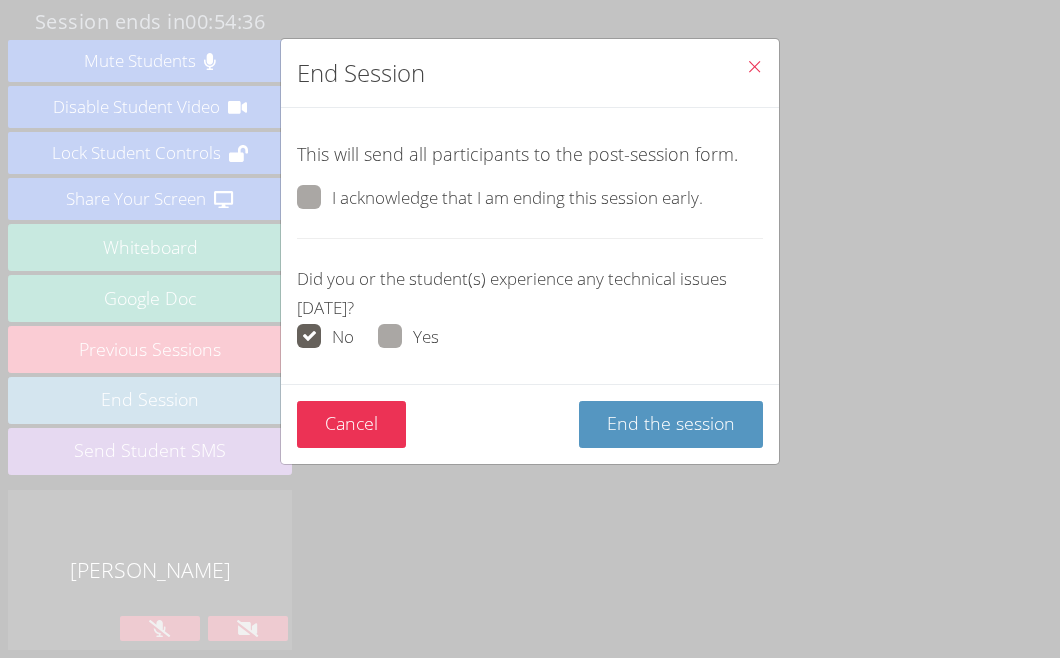 click at bounding box center [703, 197] 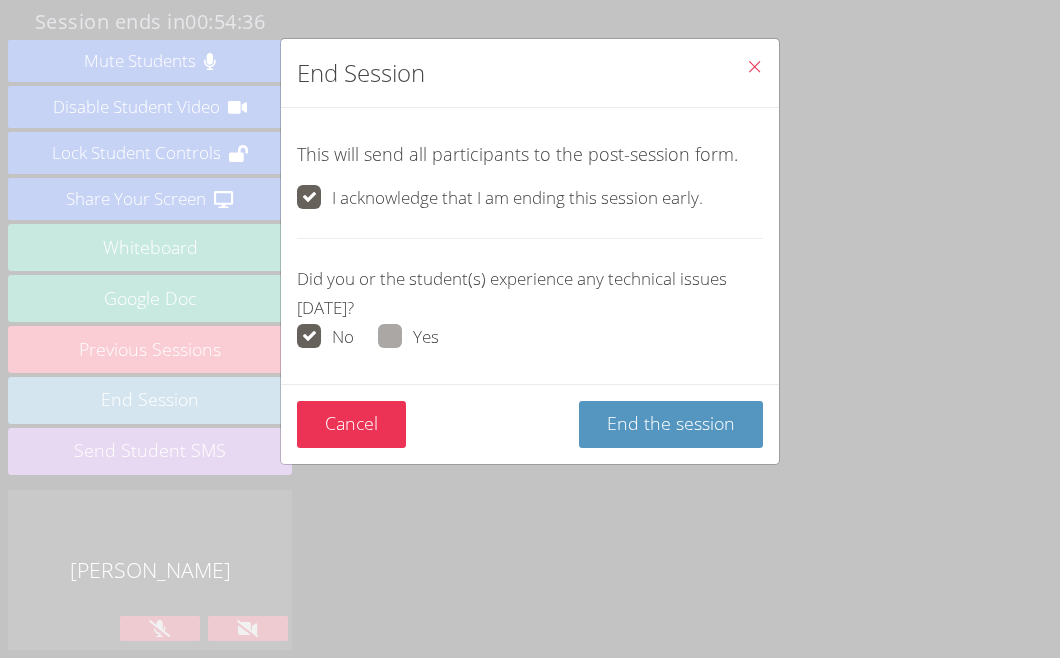 checkbox on "true" 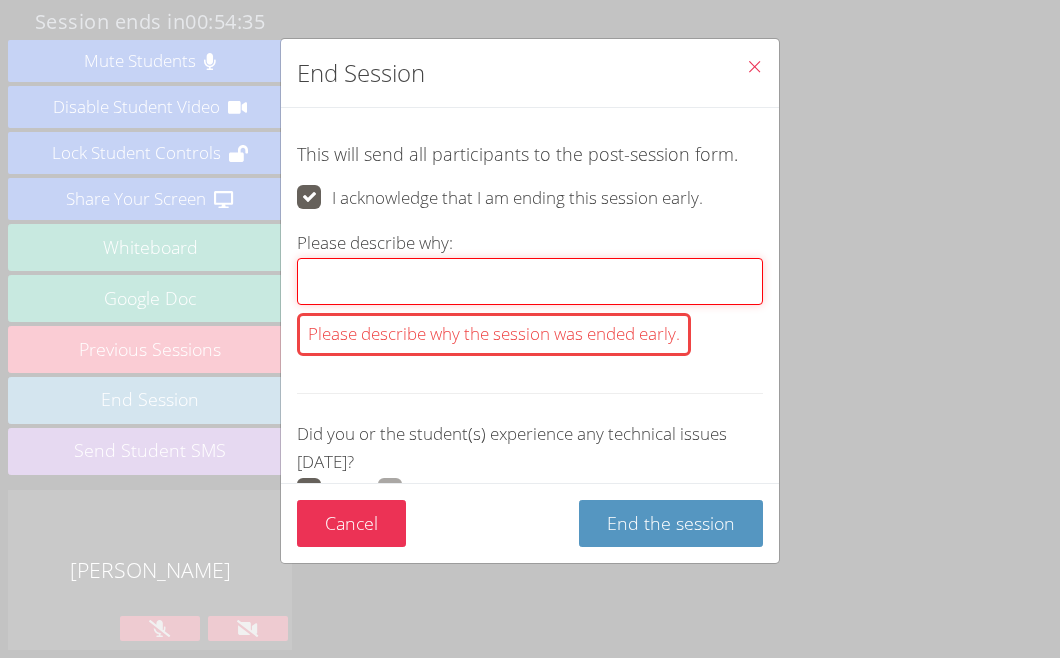click on "Please describe why: Please describe why the session was ended early." at bounding box center [530, 281] 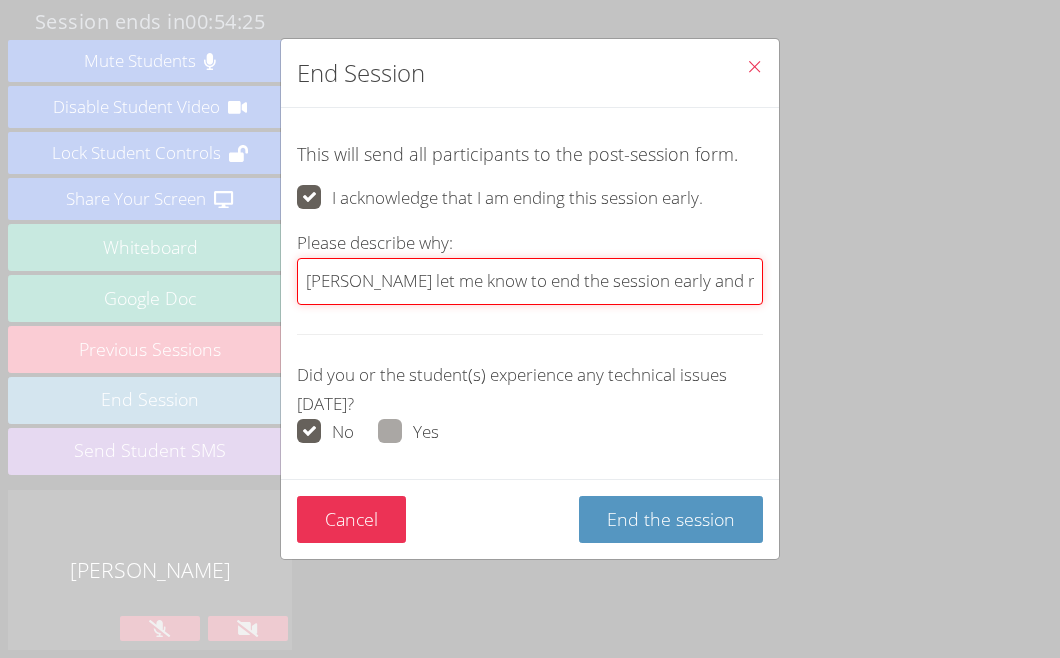 scroll, scrollTop: 0, scrollLeft: 0, axis: both 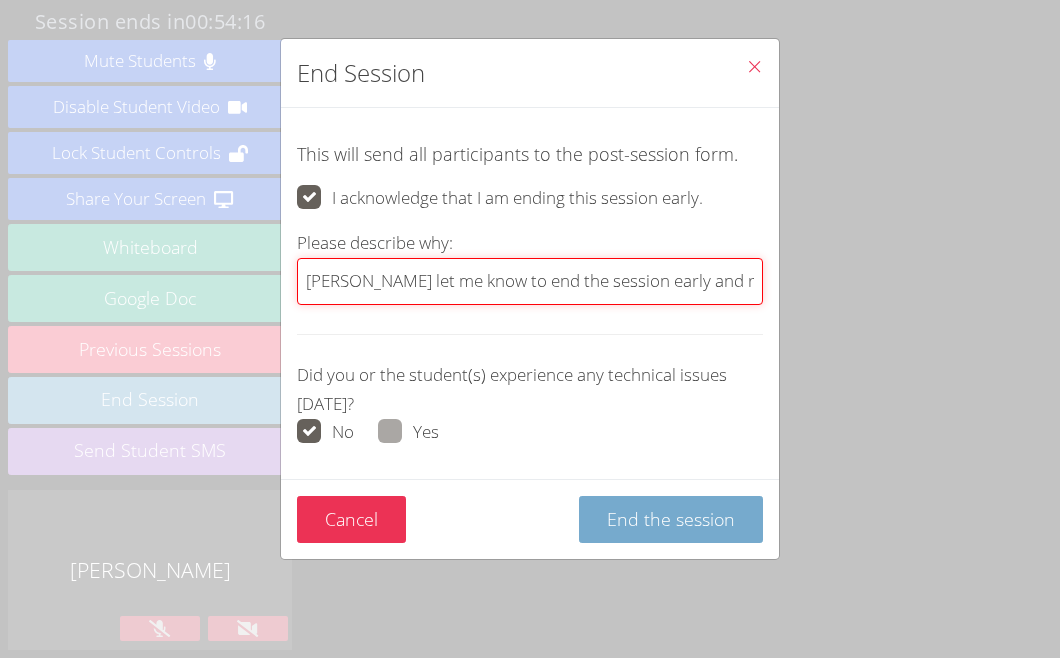 type on "Amy let me know to end the session early and reschedule" 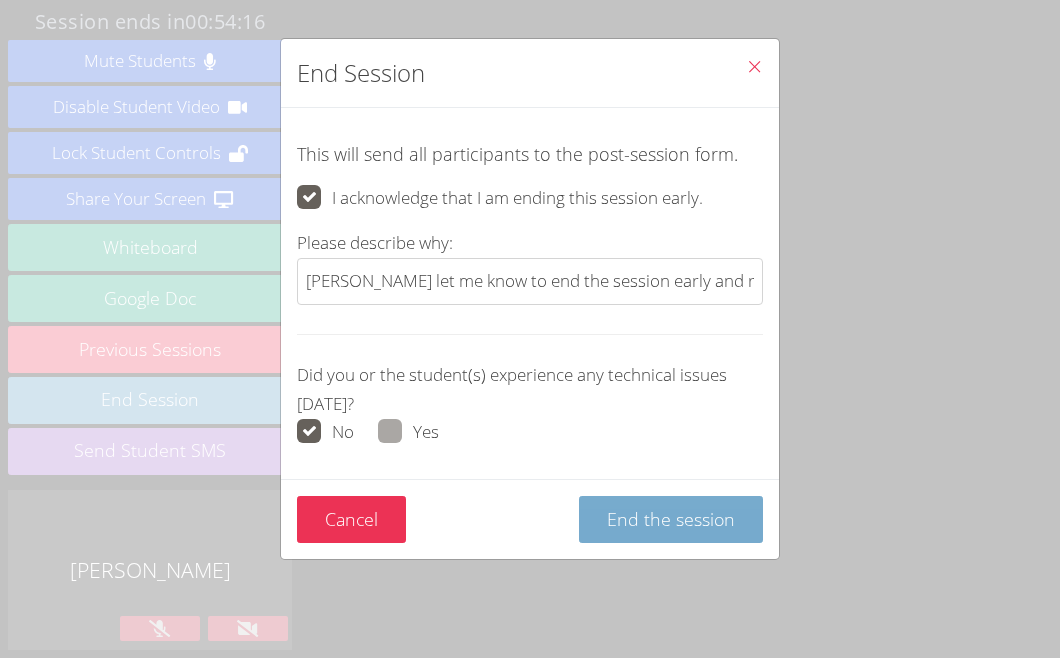 click on "End the session" at bounding box center (671, 519) 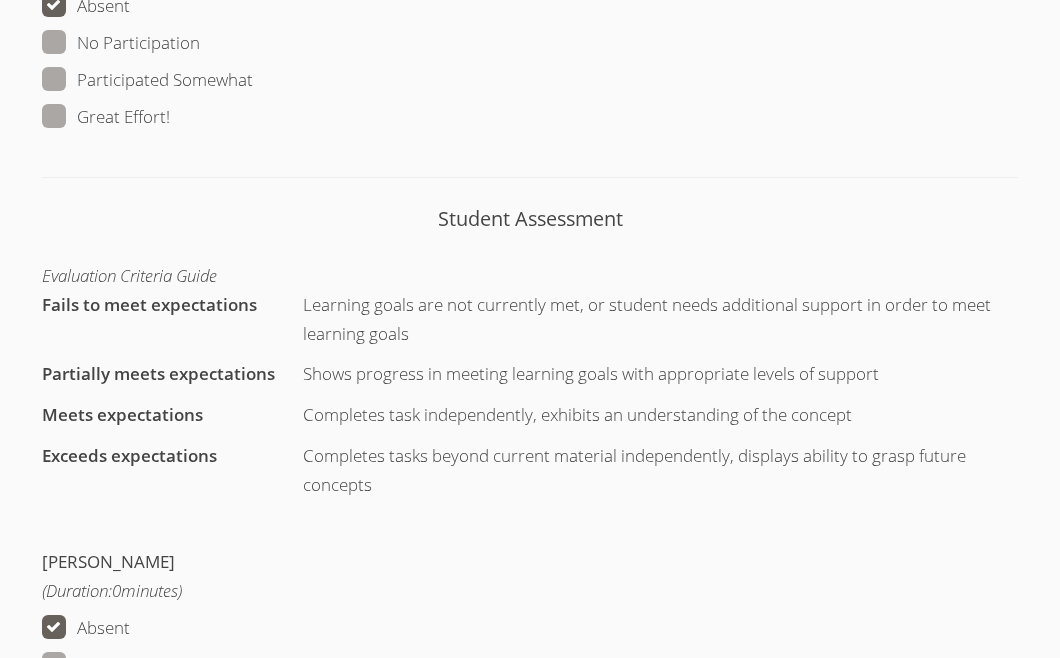 scroll, scrollTop: 1103, scrollLeft: 0, axis: vertical 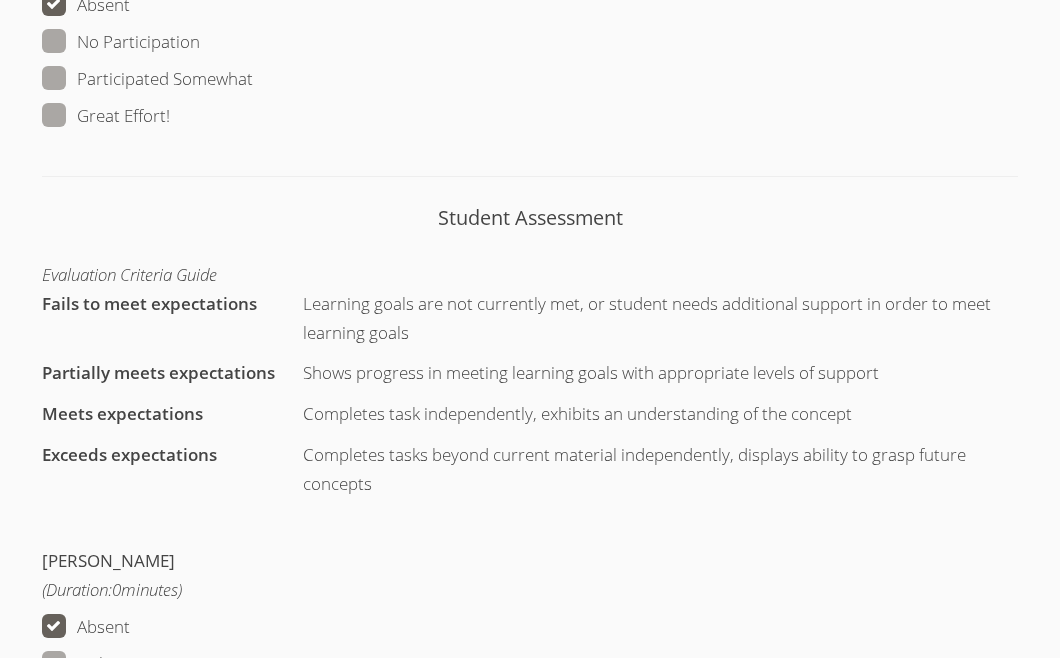 click at bounding box center [170, 115] 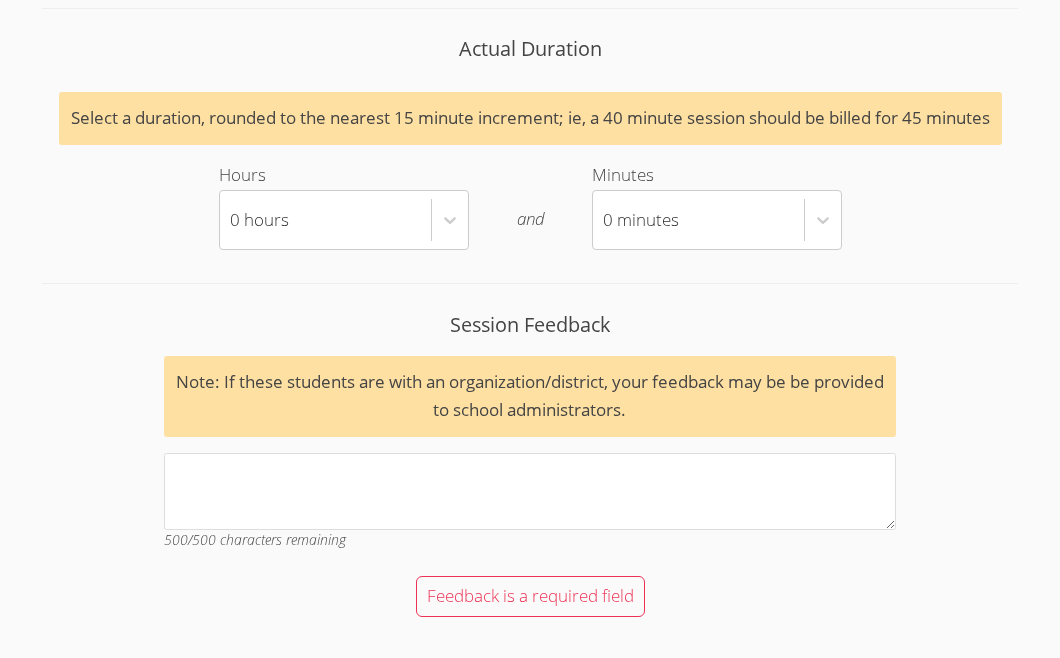 scroll, scrollTop: 1865, scrollLeft: 0, axis: vertical 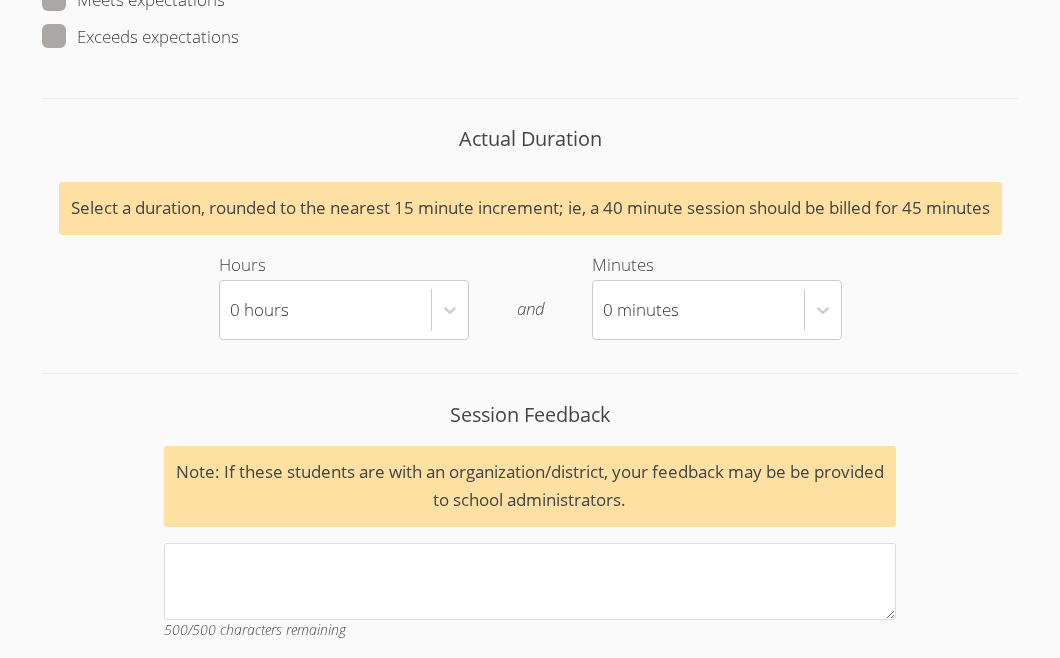 click at bounding box center [239, 36] 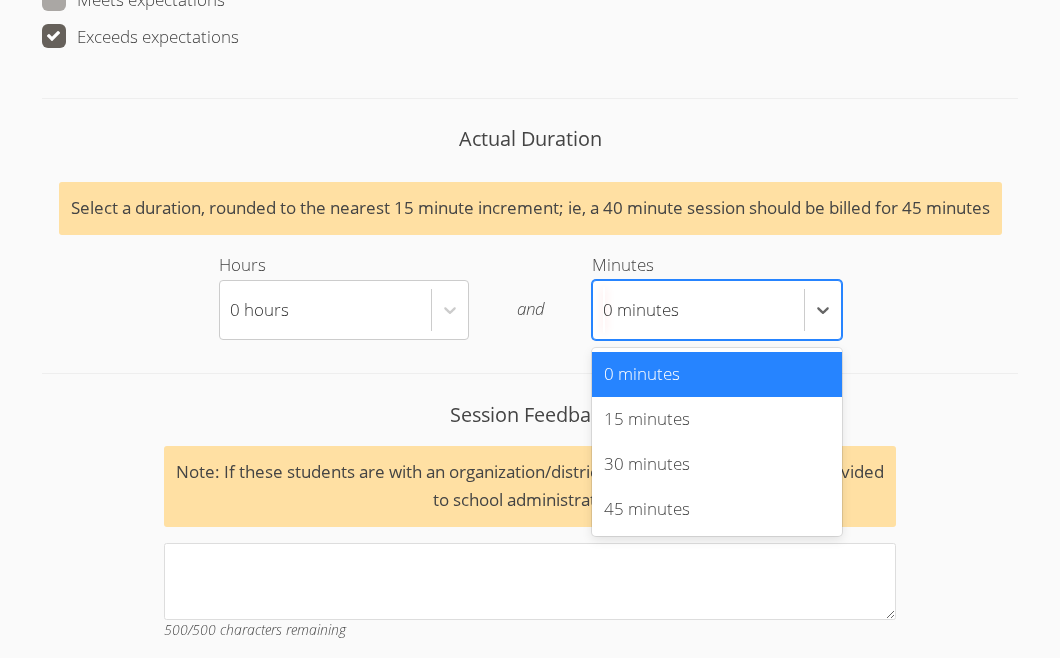 click on "0 minutes" at bounding box center [641, 309] 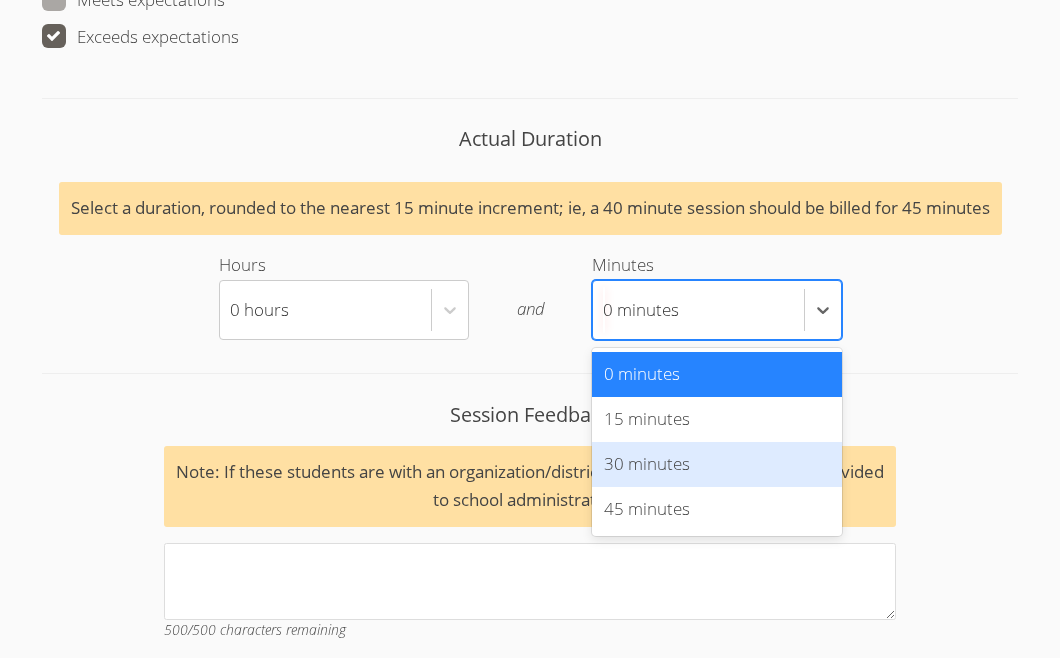 click on "30 minutes" at bounding box center (717, 464) 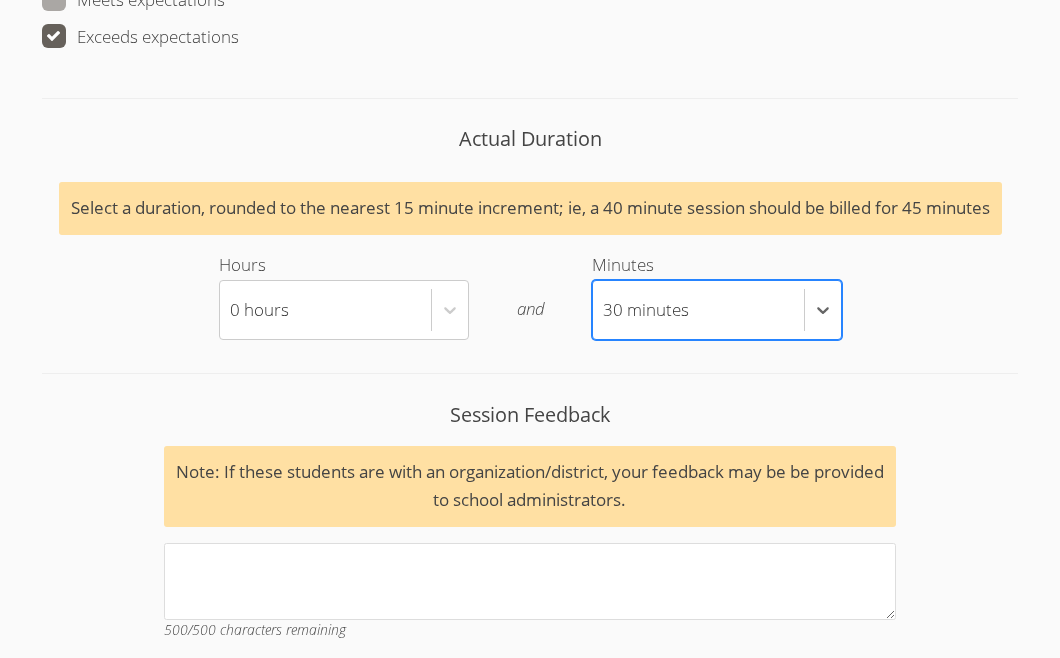 click on "Actual Duration Select a duration, rounded to the nearest 15 minute increment; ie, a 40 minute session should be billed for 45 minutes Hours 0 hours and Minutes option 30 minutes, selected.   Select is focused ,type to refine list, press Down to open the menu,  30 minutes" at bounding box center [530, 236] 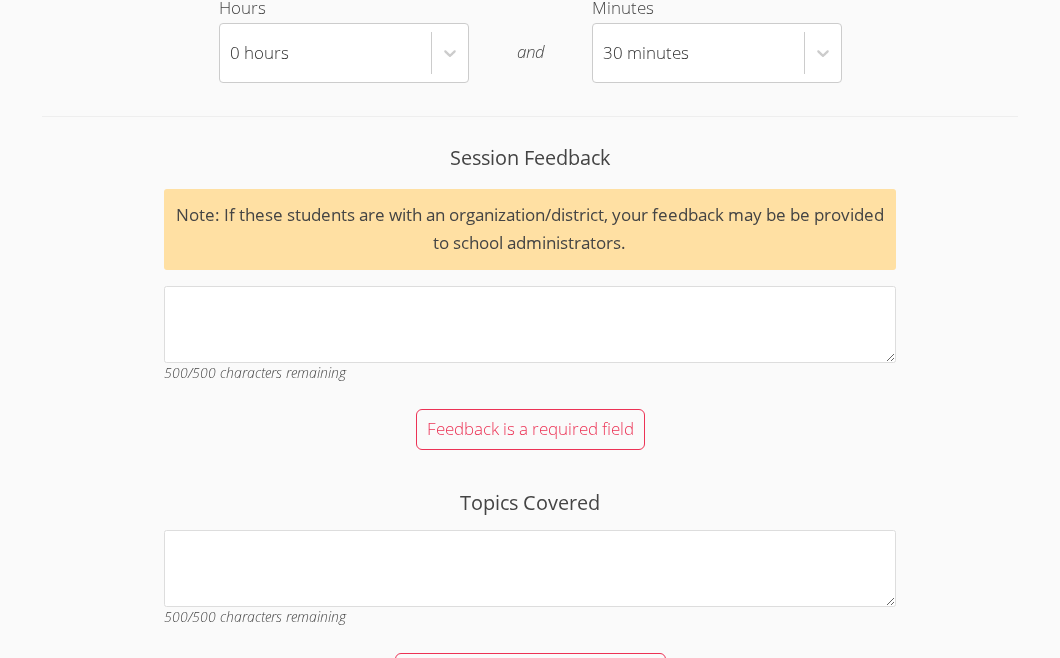 scroll, scrollTop: 2140, scrollLeft: 0, axis: vertical 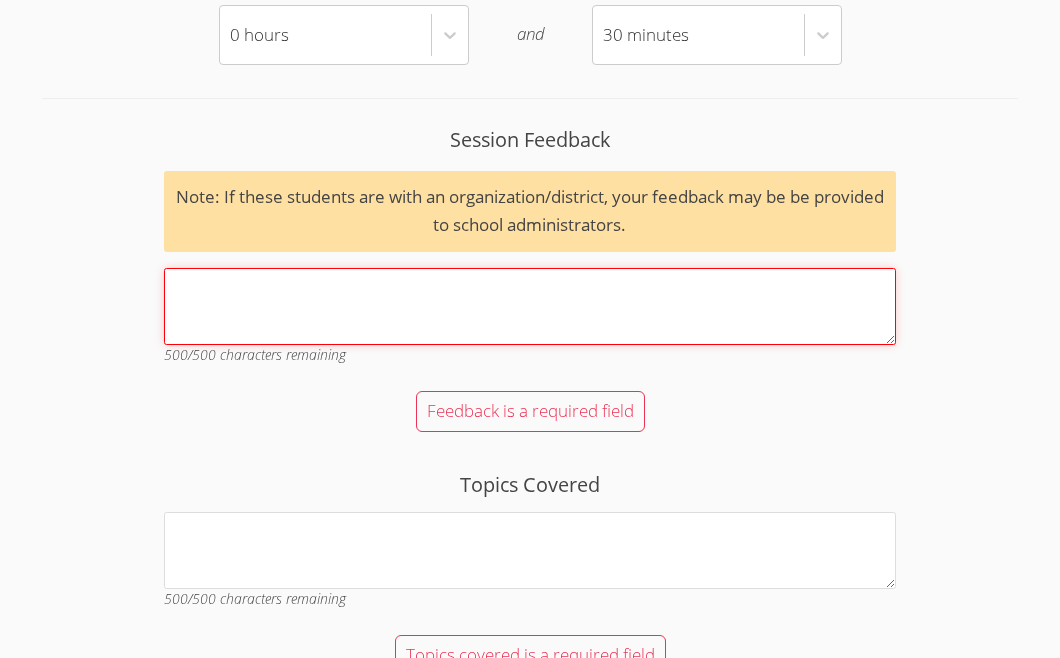 click on "Session Feedback Note: If these students are with an organization/district, your feedback may be be provided to school administrators. 500 /500 characters remaining" at bounding box center (530, 306) 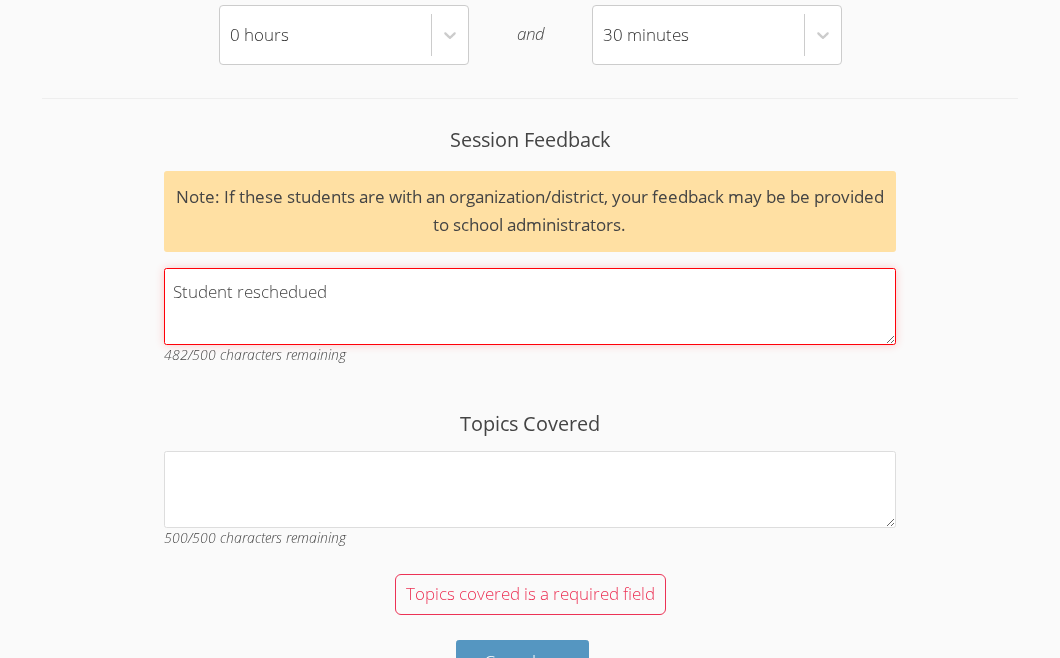 click on "Student reschedued" at bounding box center [530, 306] 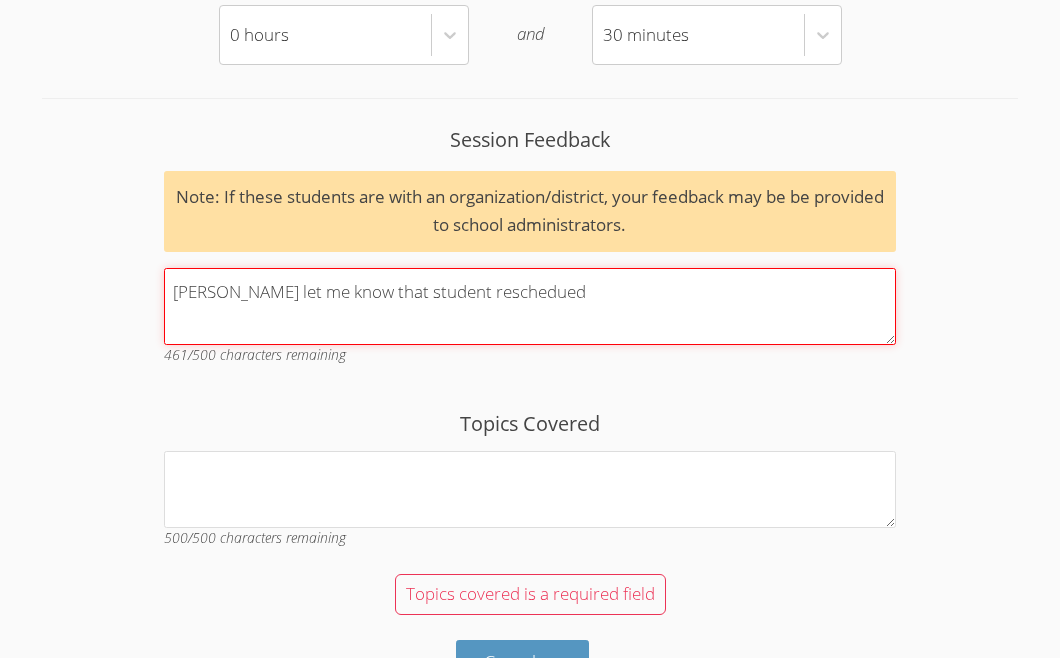 click on "Amy let me know that student reschedued" at bounding box center (530, 306) 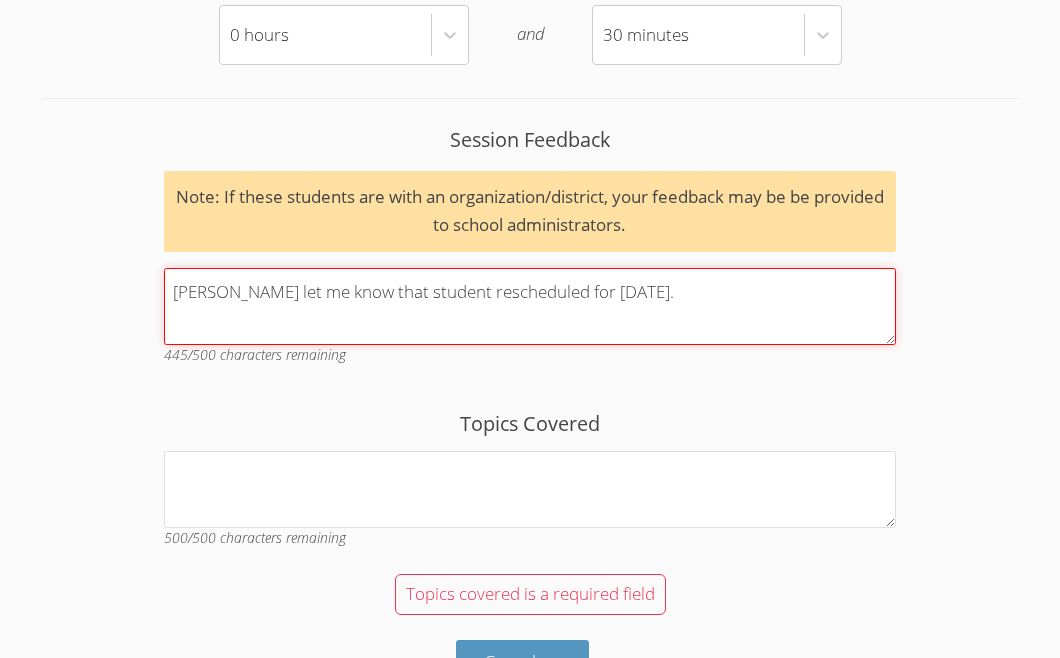 drag, startPoint x: 659, startPoint y: 295, endPoint x: 125, endPoint y: 292, distance: 534.0084 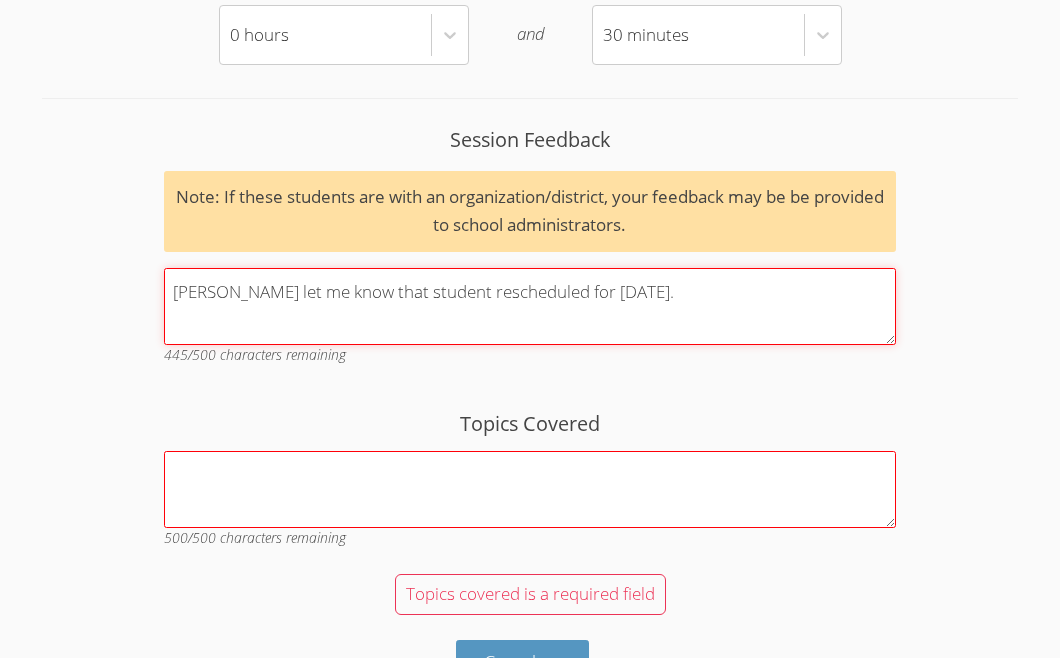type on "Amy let me know that student rescheduled for Thursday." 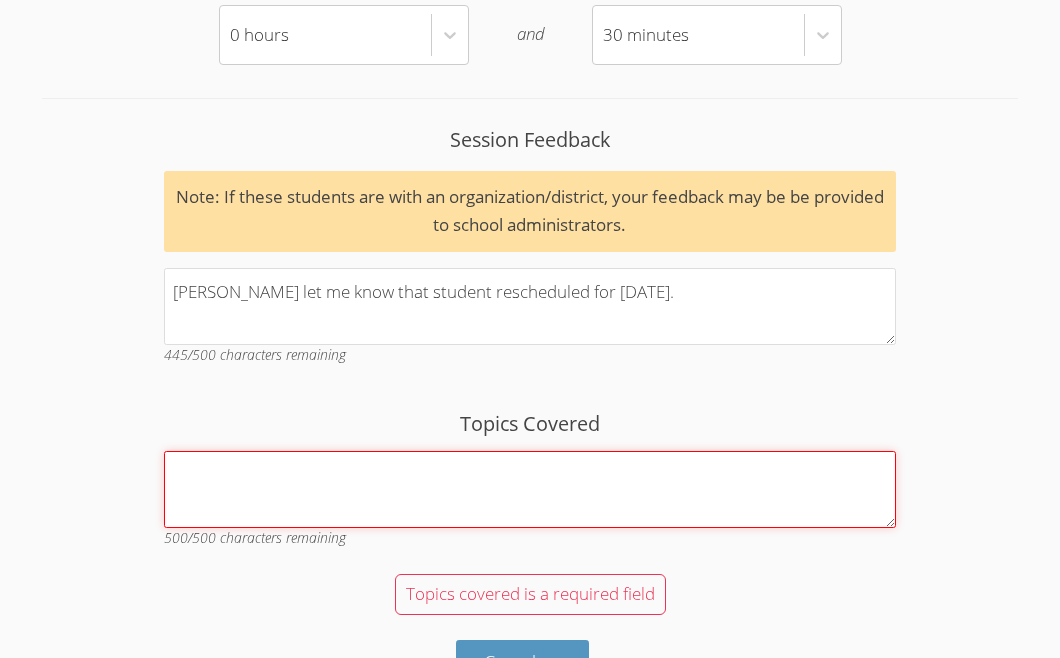click on "Topics Covered" at bounding box center (530, 489) 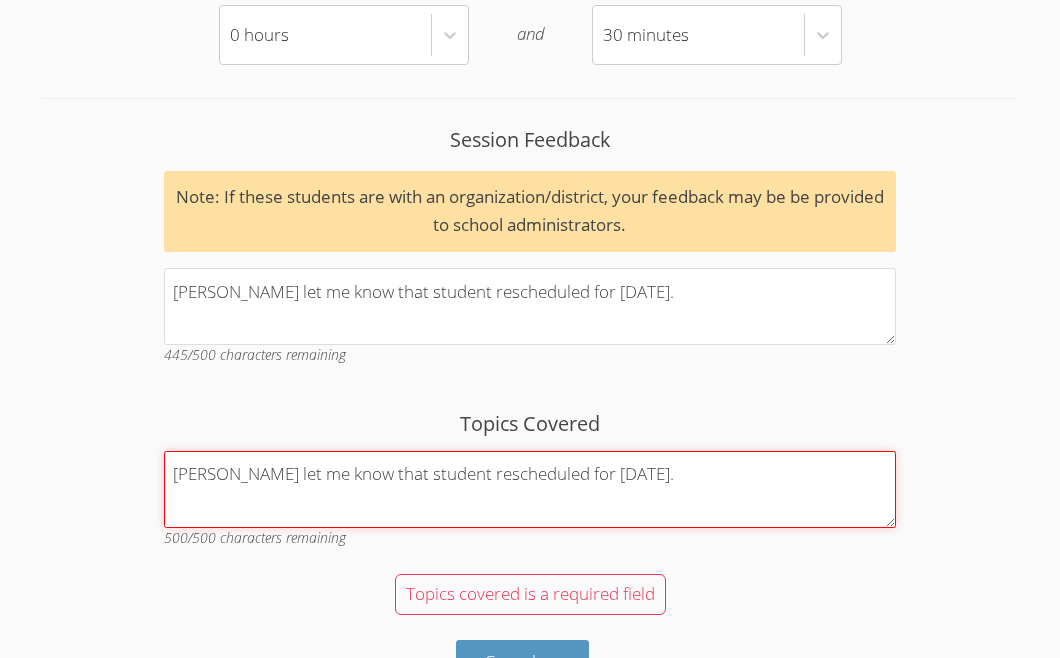 scroll, scrollTop: 2138, scrollLeft: 0, axis: vertical 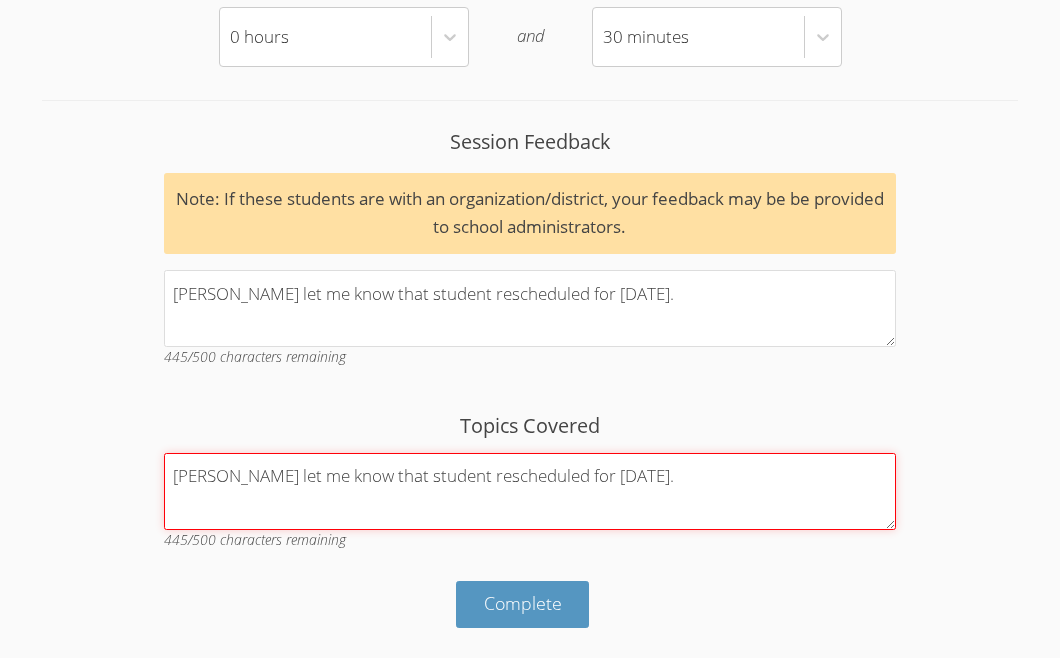 type on "Amy let me know that student rescheduled for Thursday." 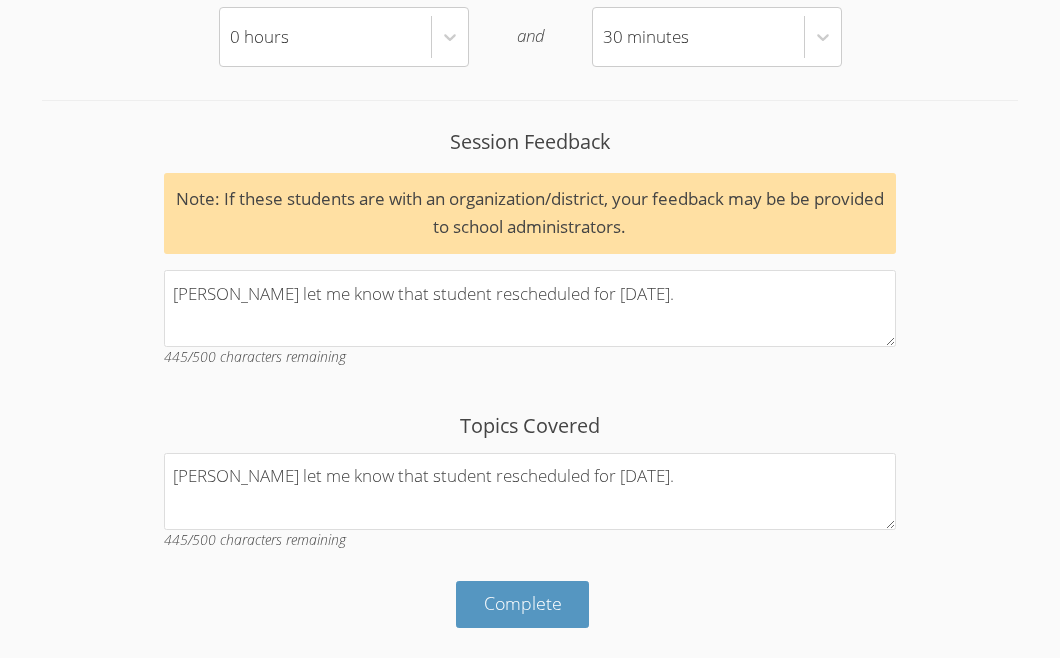 click on "Topics Covered Amy let me know that student rescheduled for Thursday.  445 /500 characters remaining" at bounding box center (530, 488) 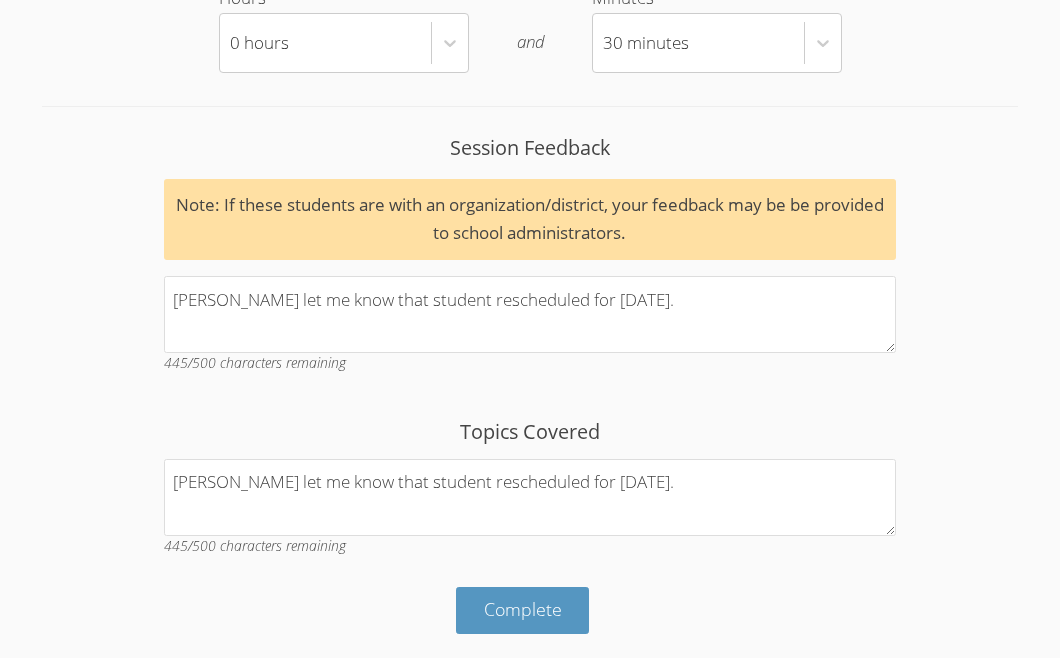scroll, scrollTop: 2138, scrollLeft: 0, axis: vertical 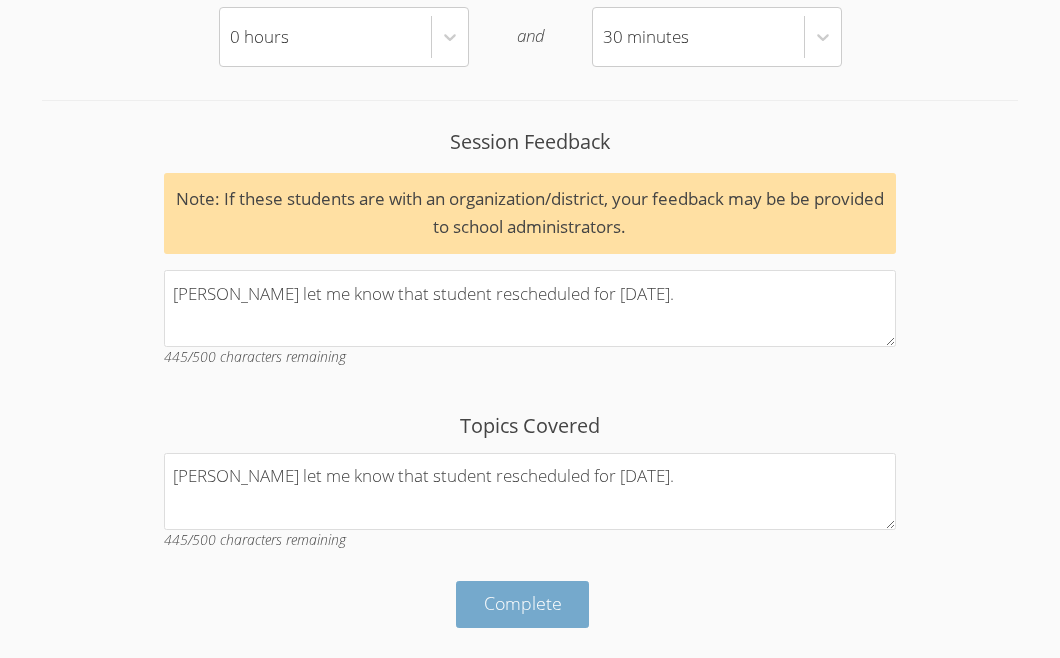 click on "Complete" at bounding box center [523, 603] 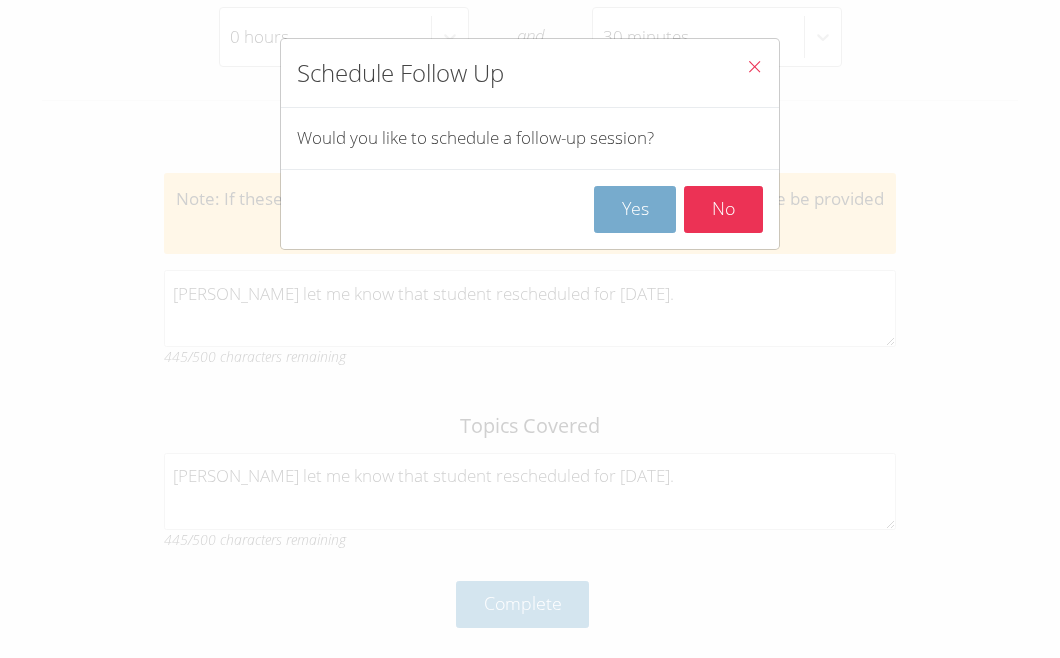 click on "Yes" at bounding box center [635, 209] 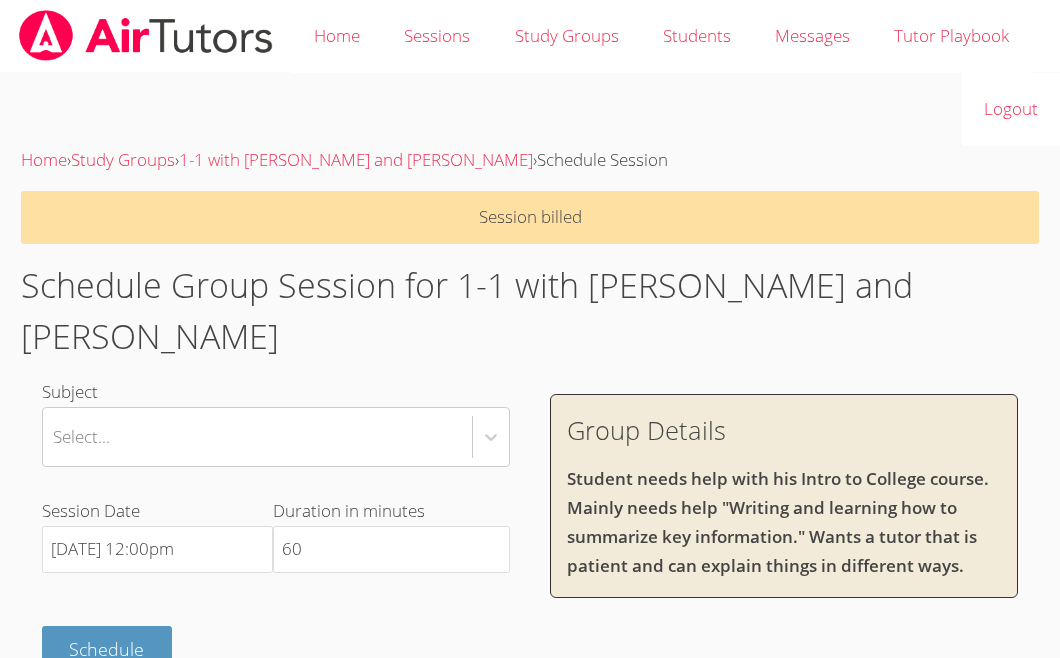 scroll, scrollTop: 45, scrollLeft: 0, axis: vertical 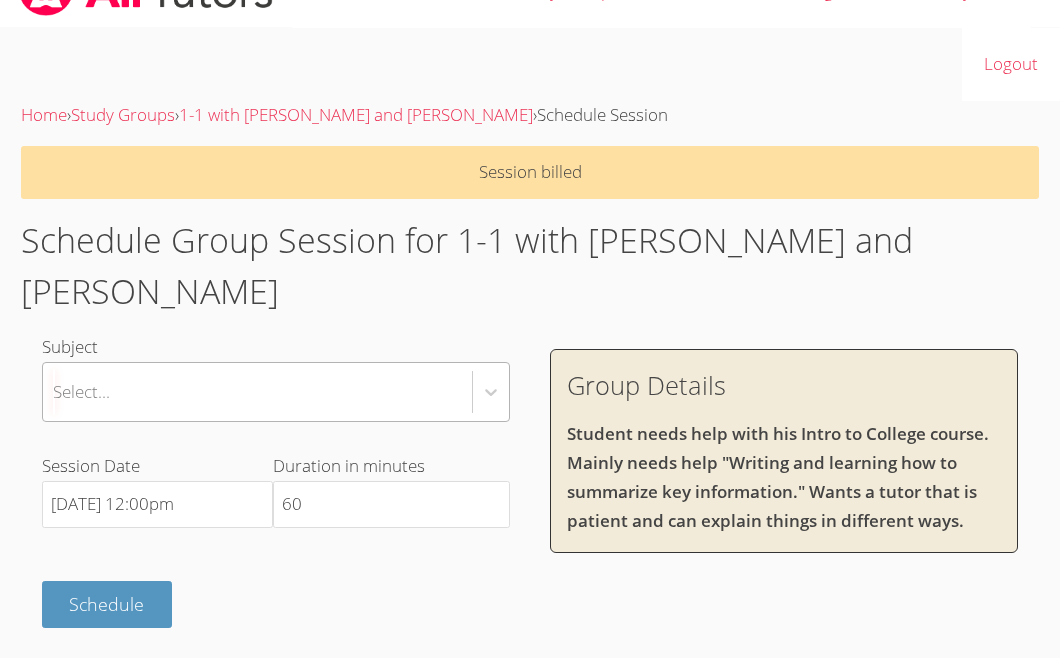 click on "Select..." at bounding box center [257, 392] 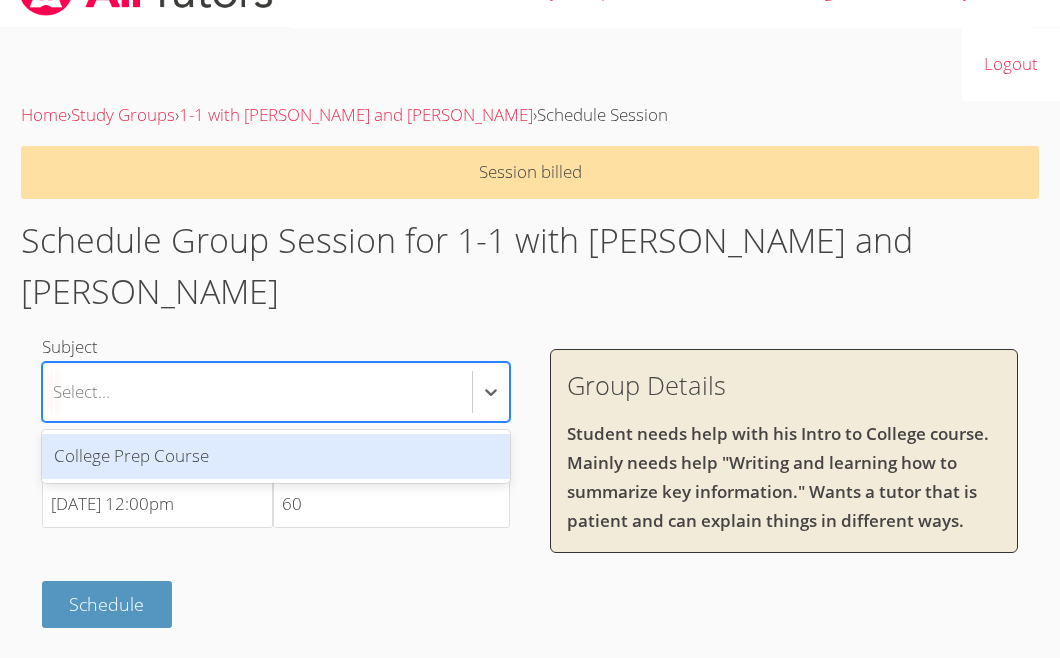 click on "College Prep Course" at bounding box center (276, 456) 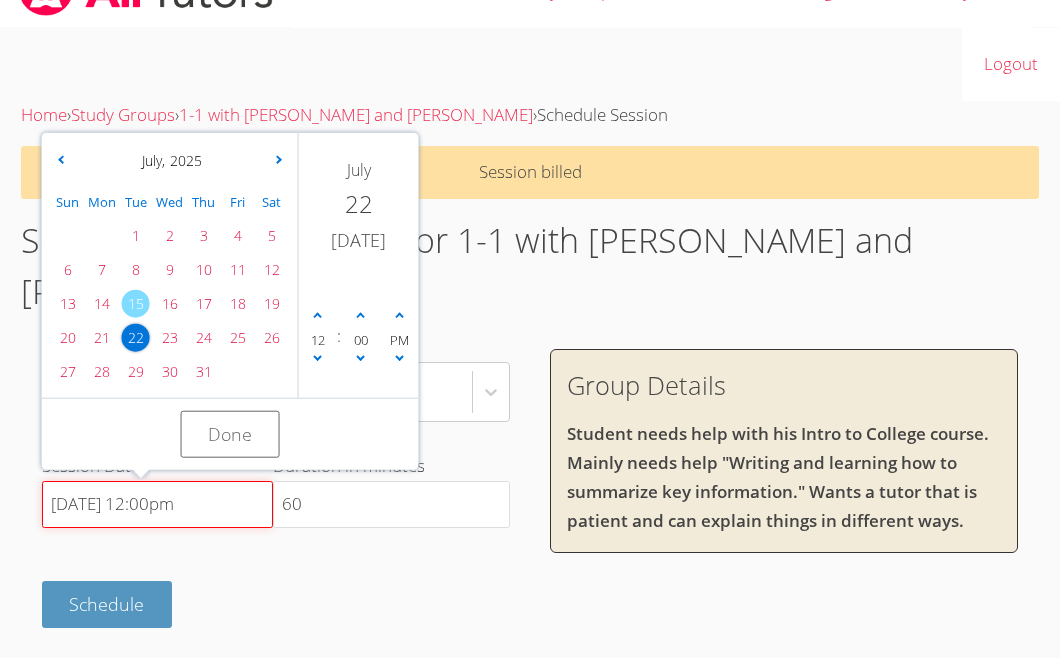 click on "7/22/2025 12:00pm" at bounding box center (157, 505) 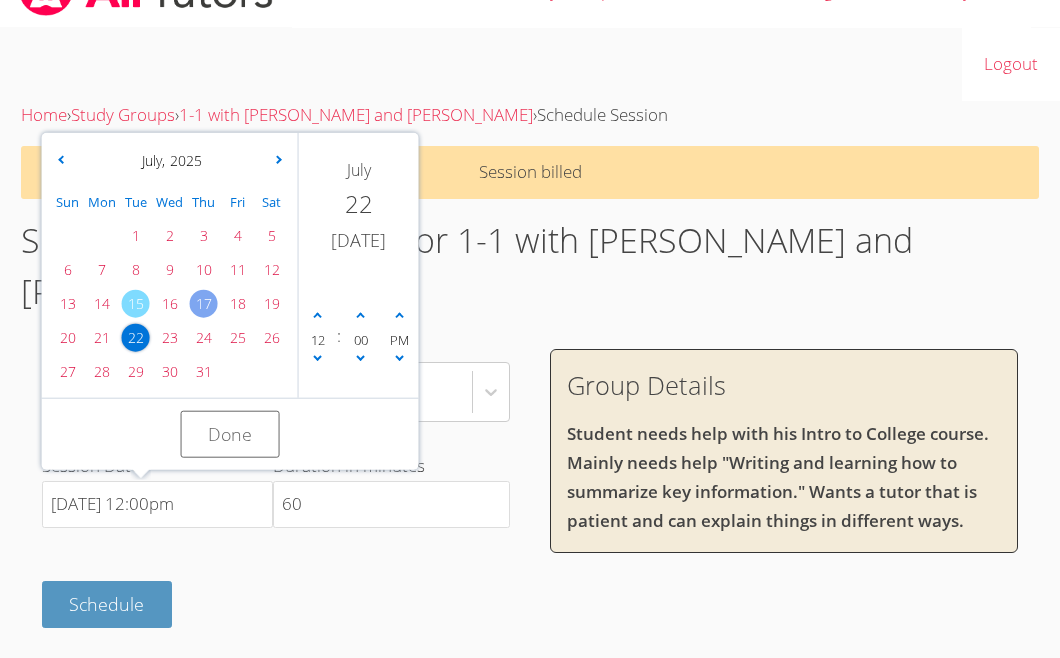 click on "17" at bounding box center (204, 304) 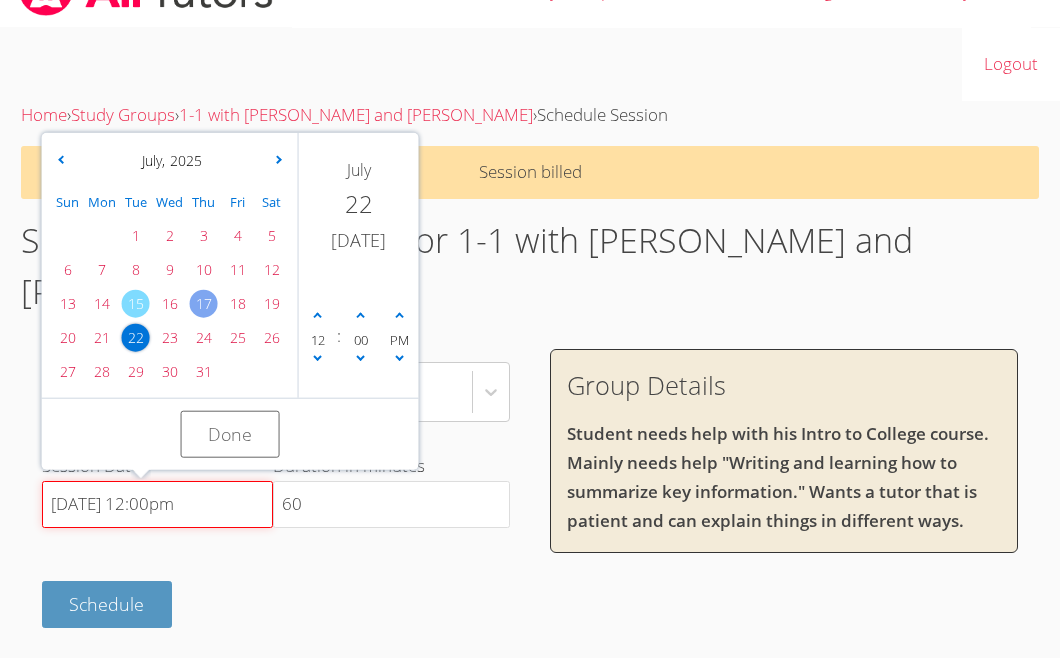 click on "7/22/2025 12:00pm" at bounding box center (157, 505) 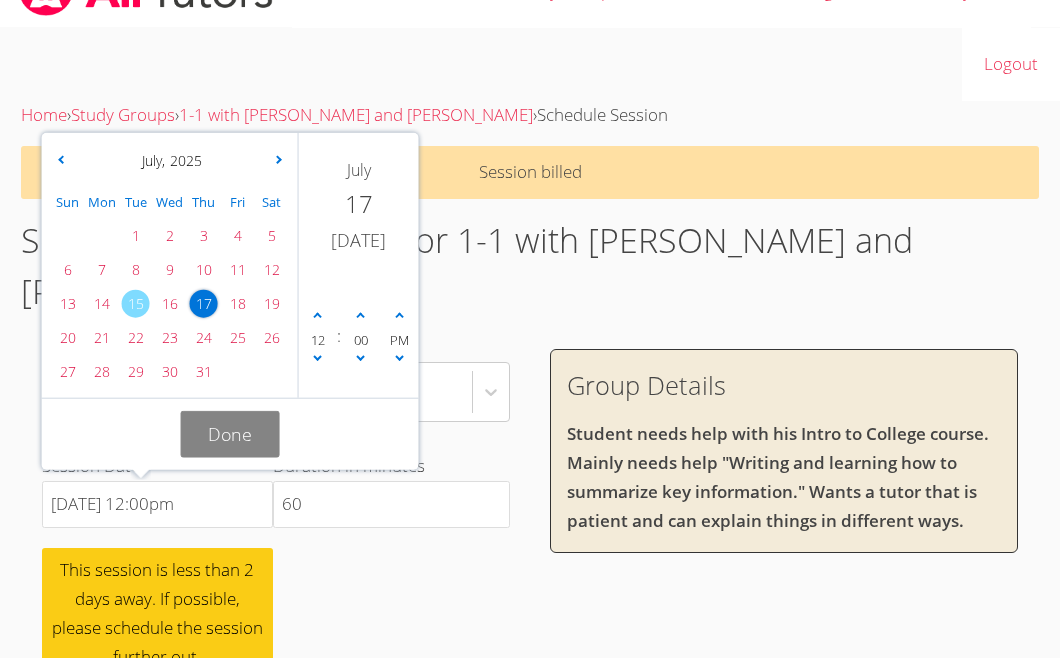 click on "Done" at bounding box center (230, 434) 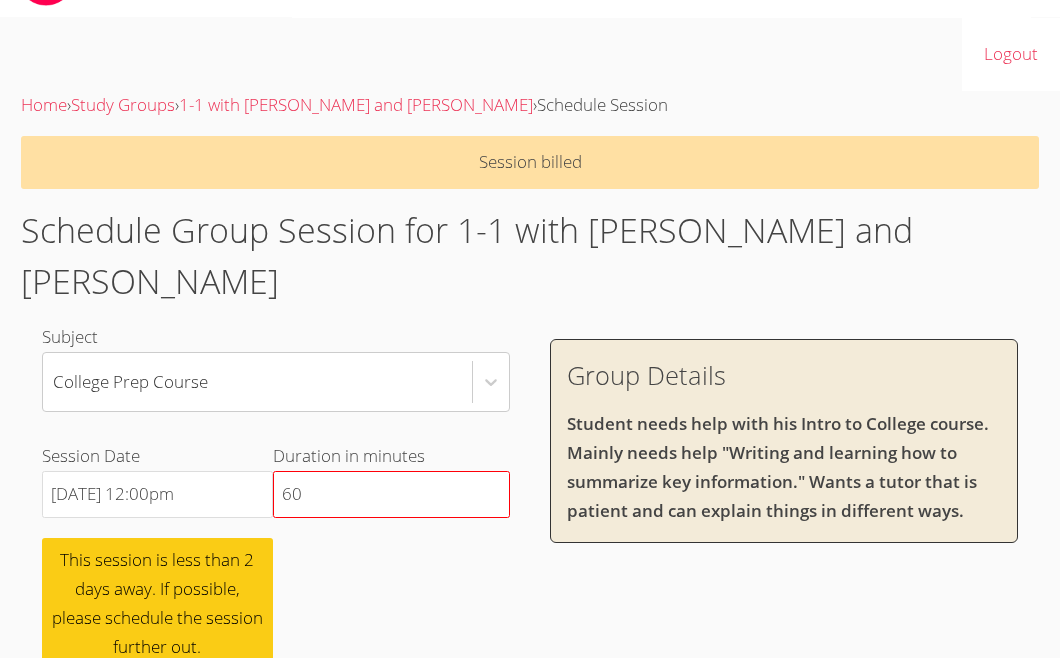 scroll, scrollTop: 56, scrollLeft: 0, axis: vertical 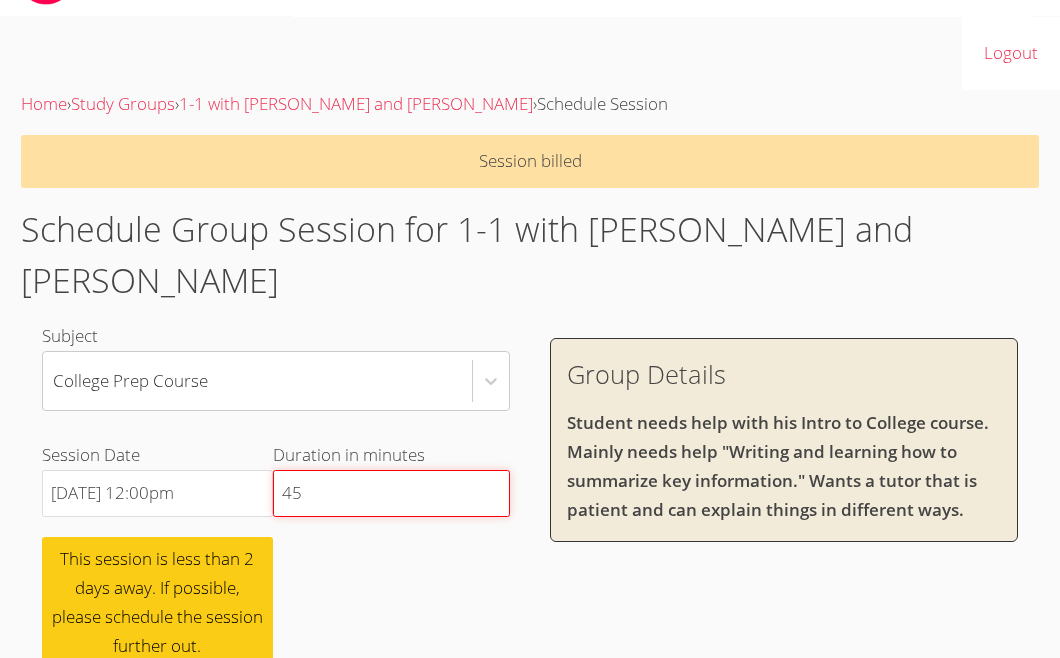 click on "45" at bounding box center [391, 494] 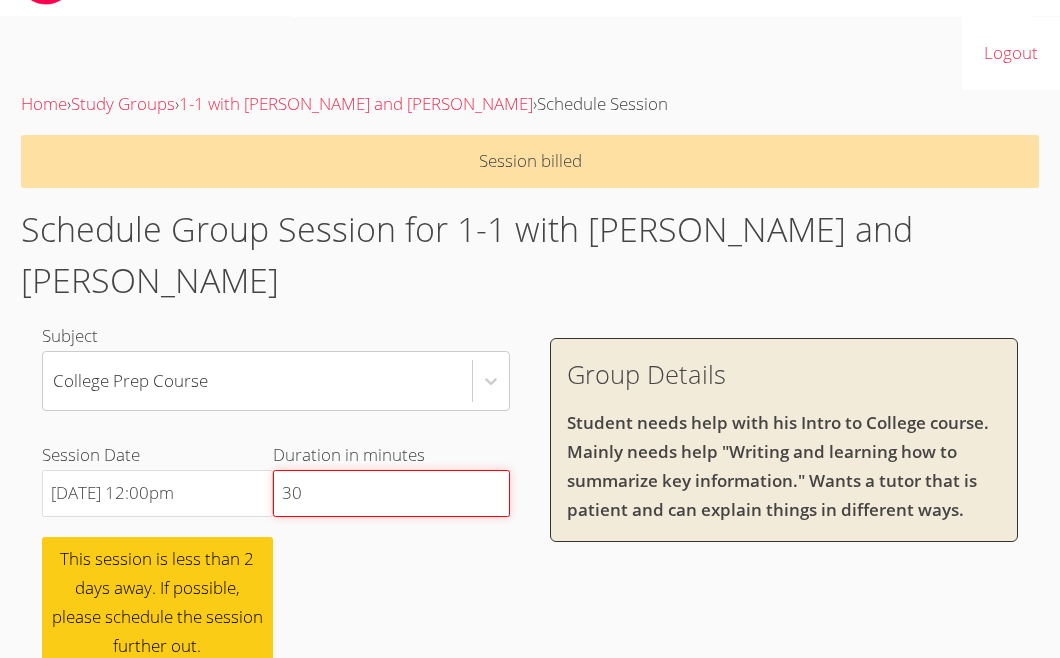 type on "30" 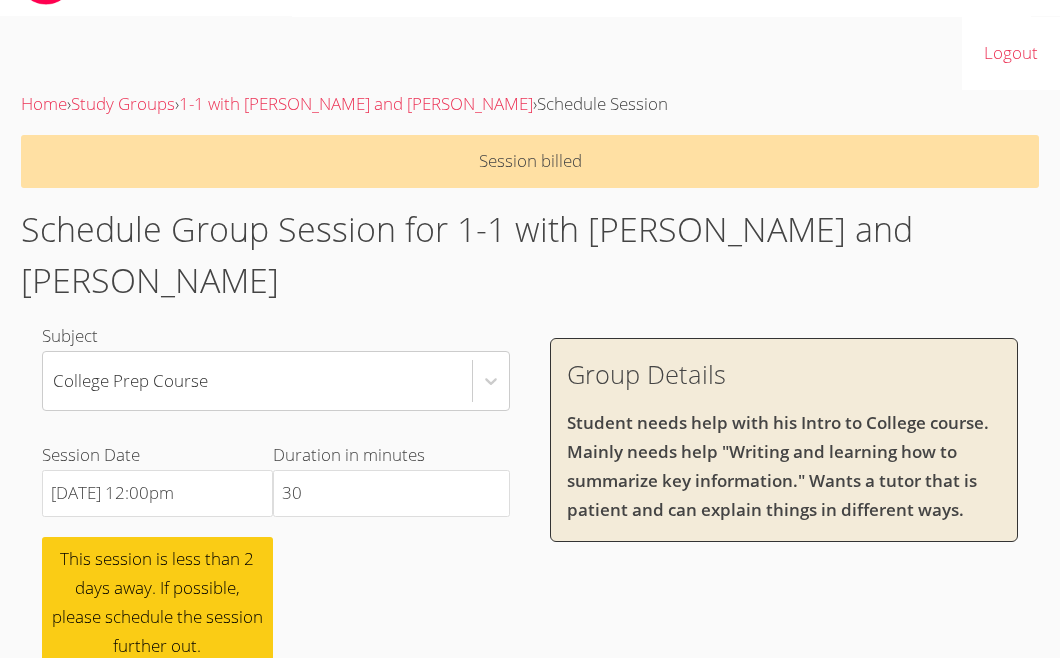 click on "Duration in minutes 30" at bounding box center [391, 555] 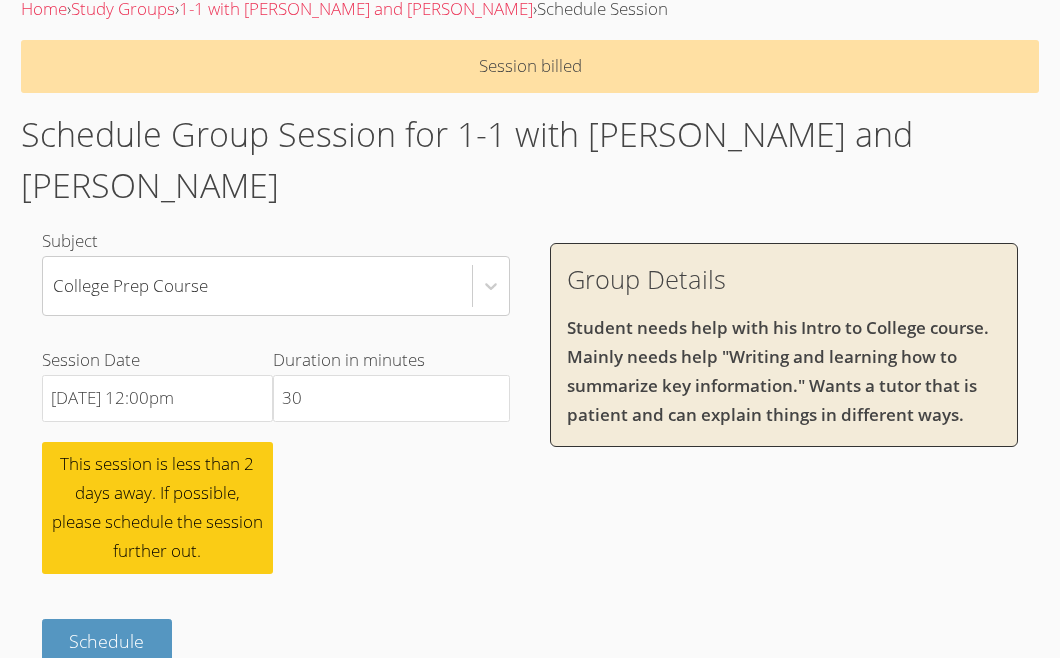 scroll, scrollTop: 160, scrollLeft: 0, axis: vertical 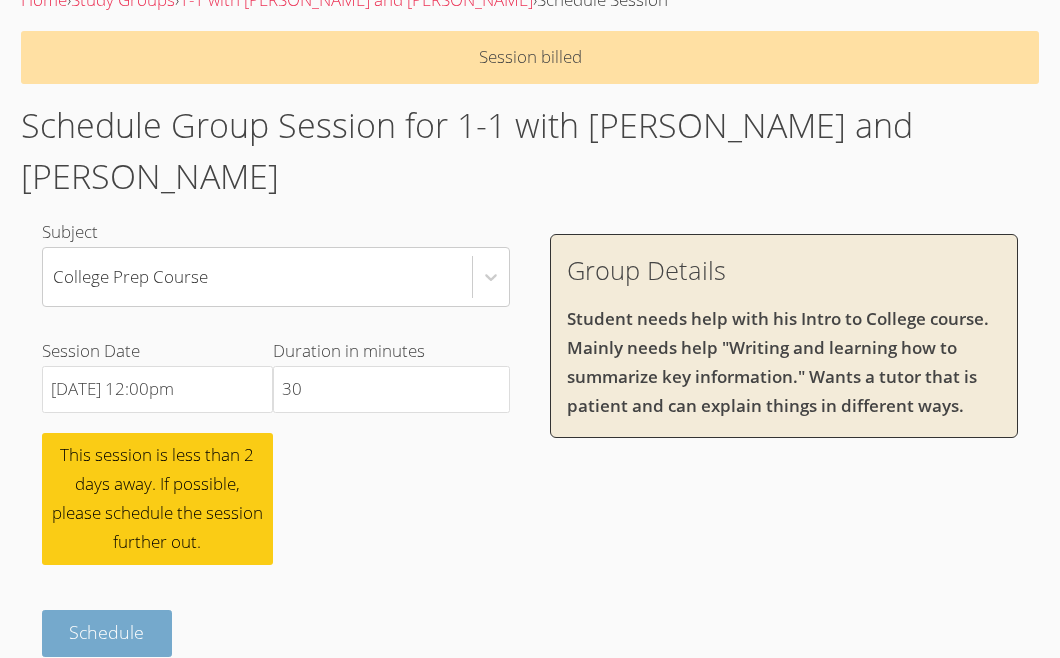 click on "Schedule" at bounding box center (106, 632) 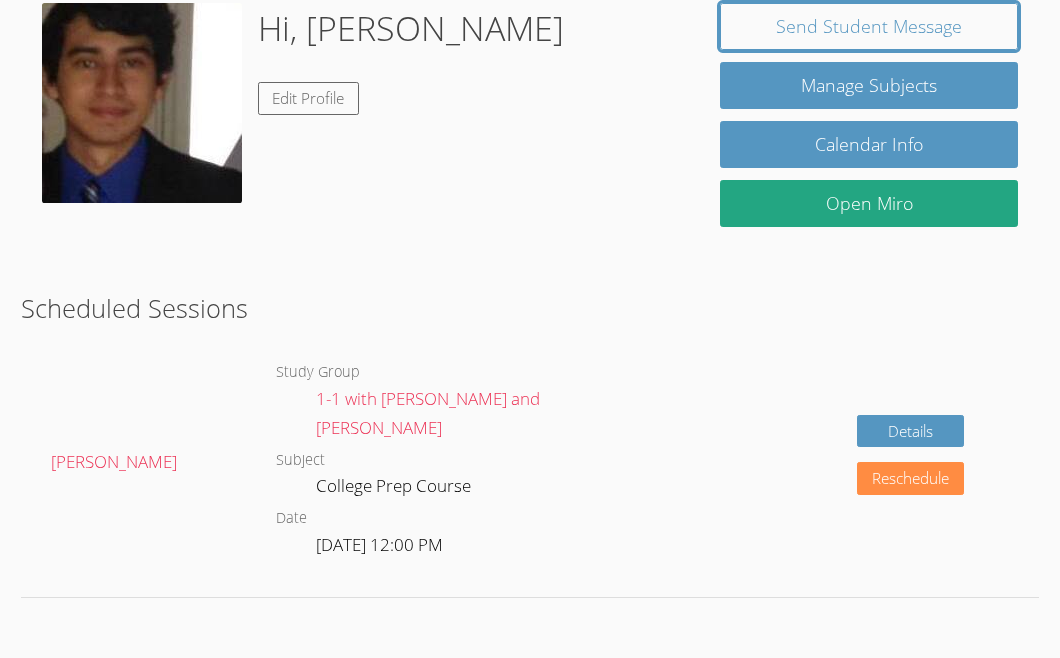 scroll, scrollTop: 0, scrollLeft: 0, axis: both 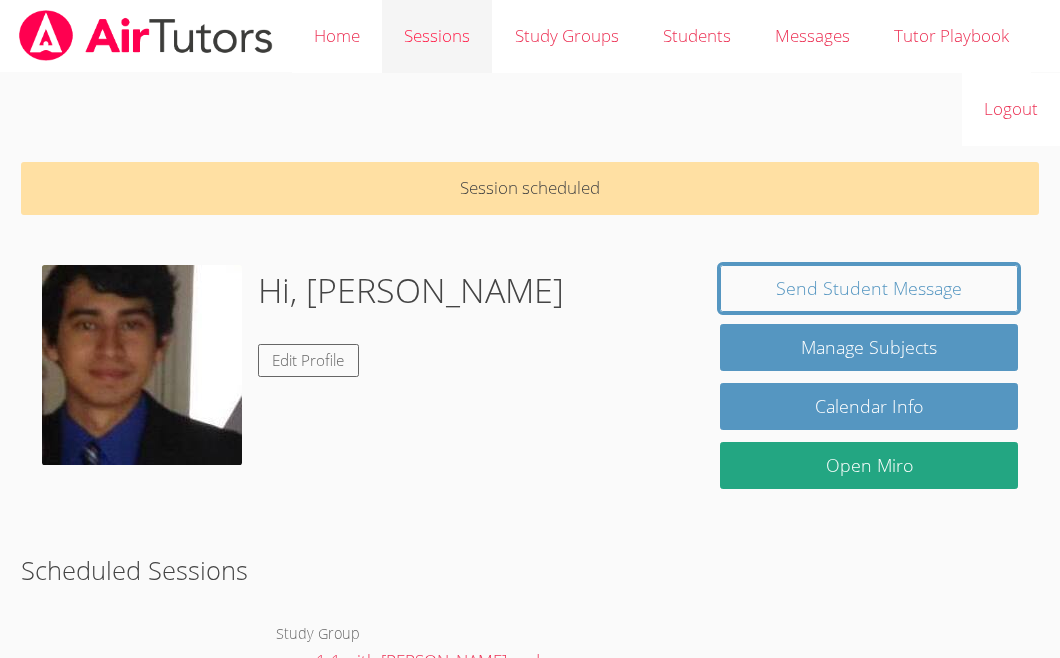 click on "Sessions" at bounding box center (437, 36) 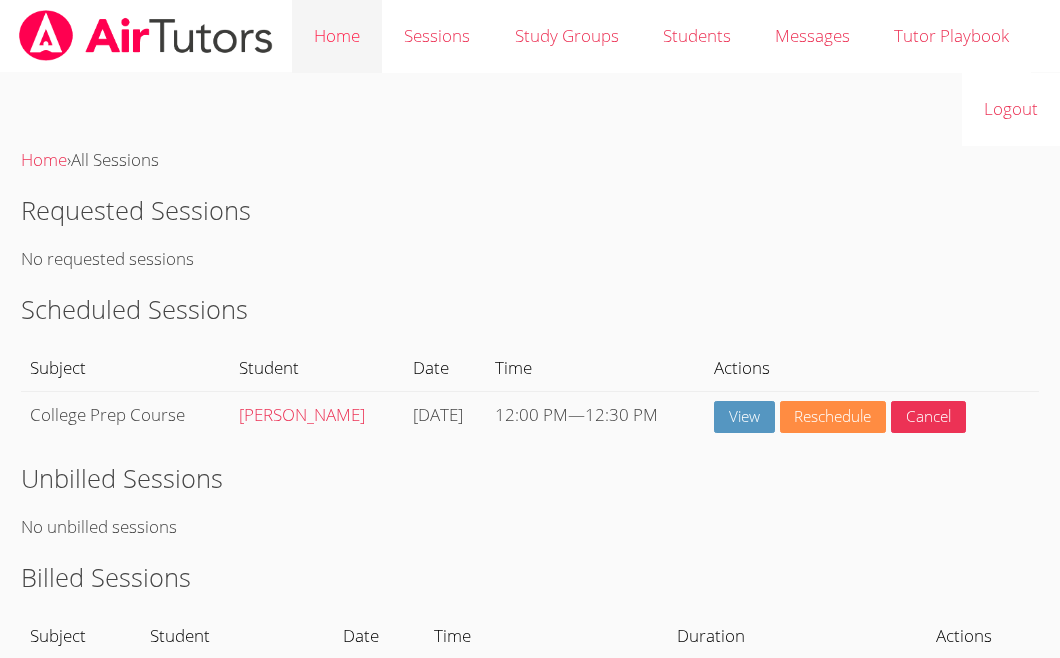 click on "Home" at bounding box center [337, 36] 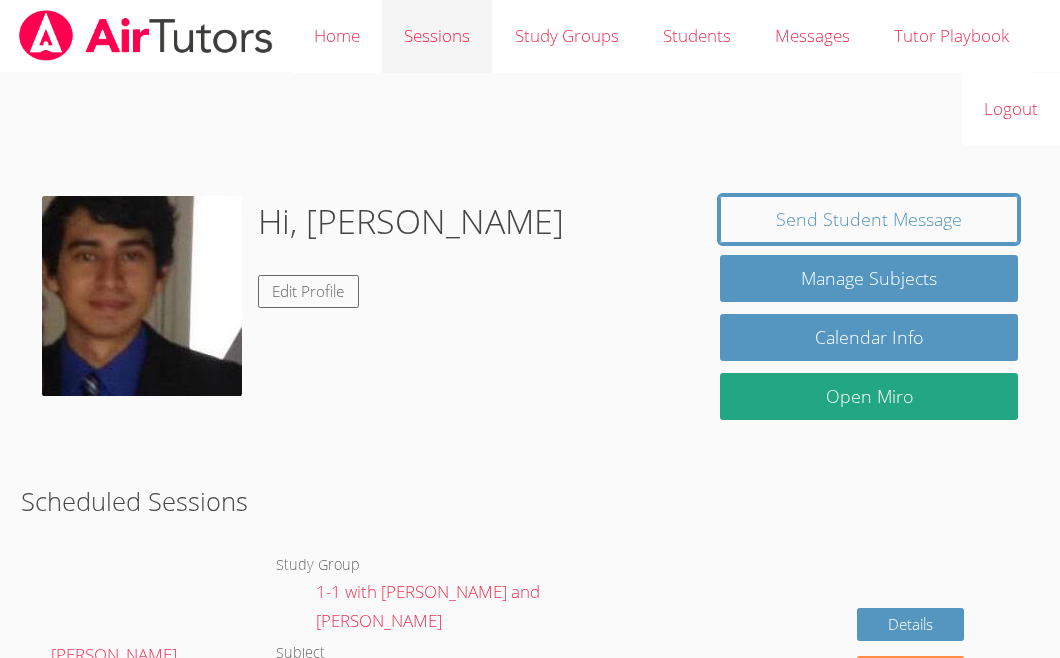 click on "Sessions" at bounding box center (437, 36) 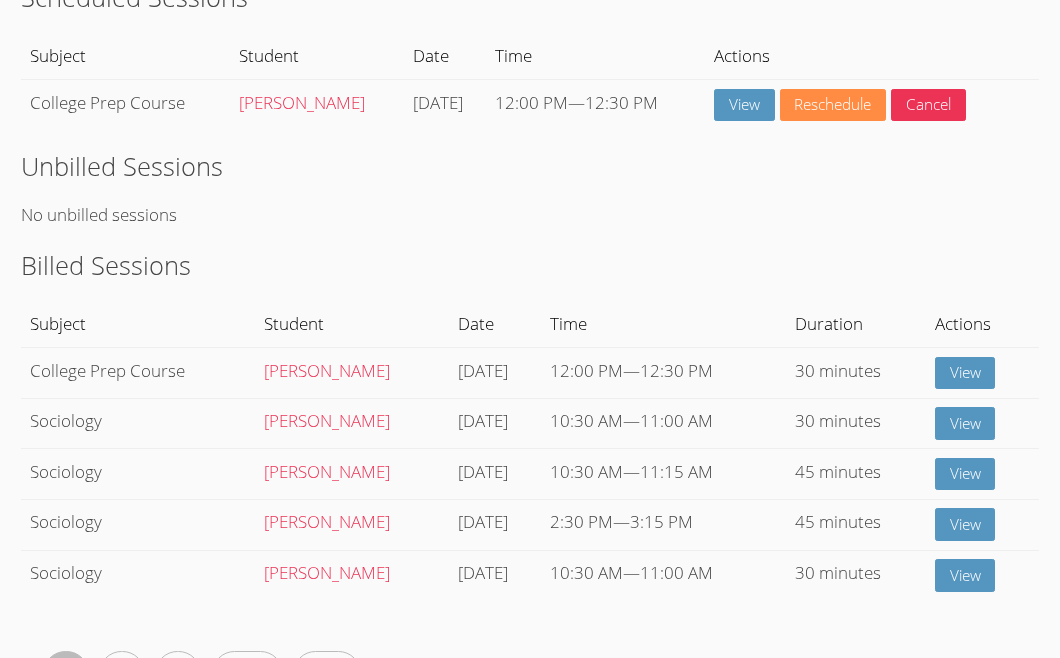 scroll, scrollTop: 0, scrollLeft: 0, axis: both 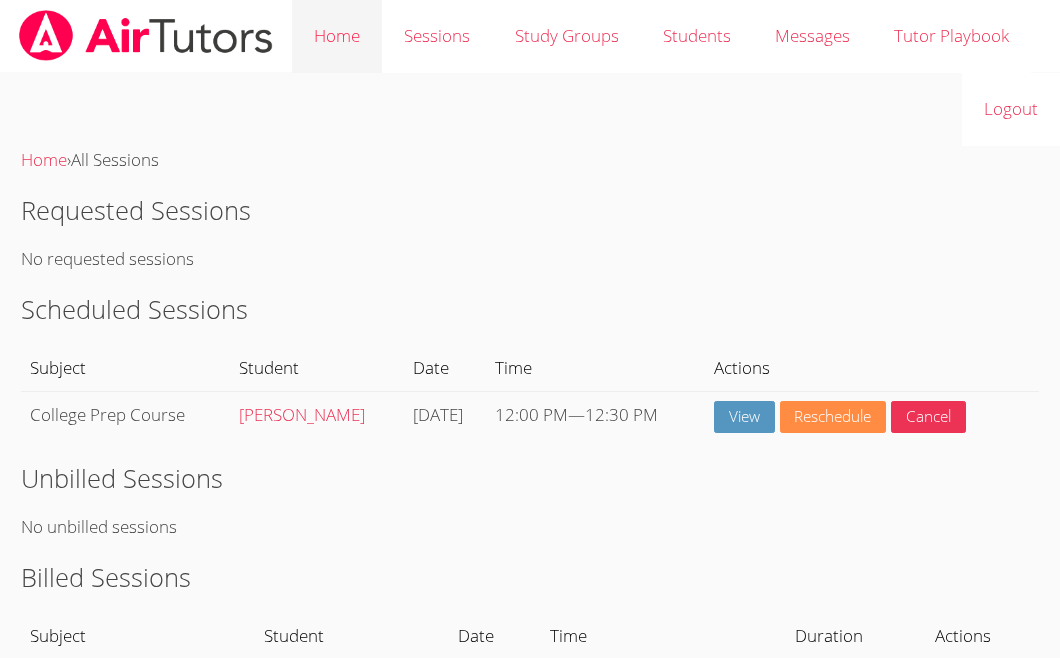 click on "Home" at bounding box center [337, 36] 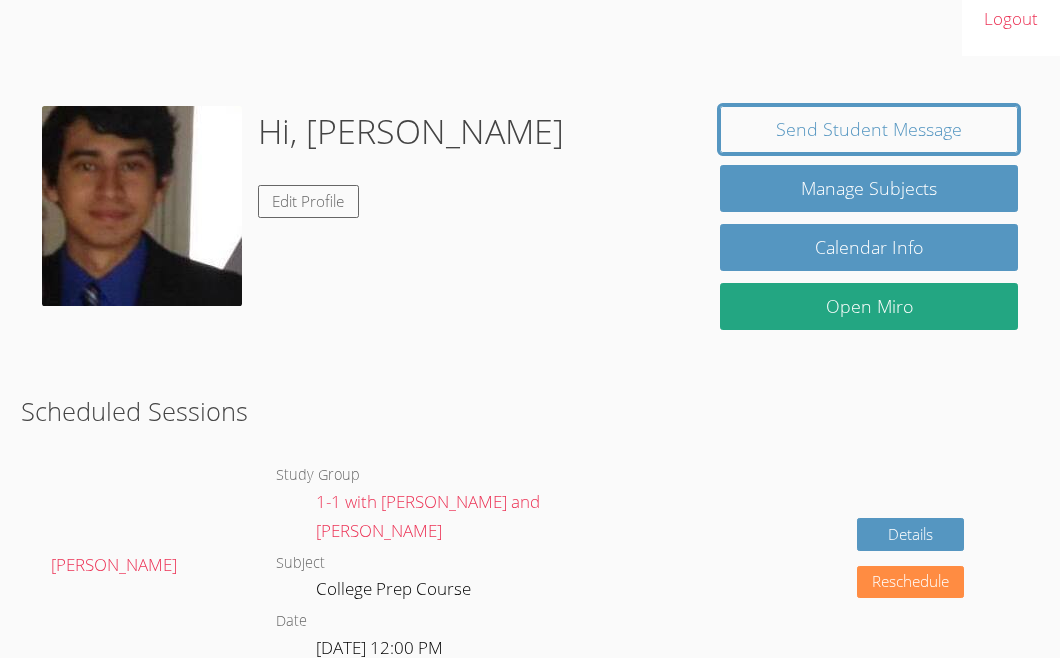 scroll, scrollTop: 0, scrollLeft: 0, axis: both 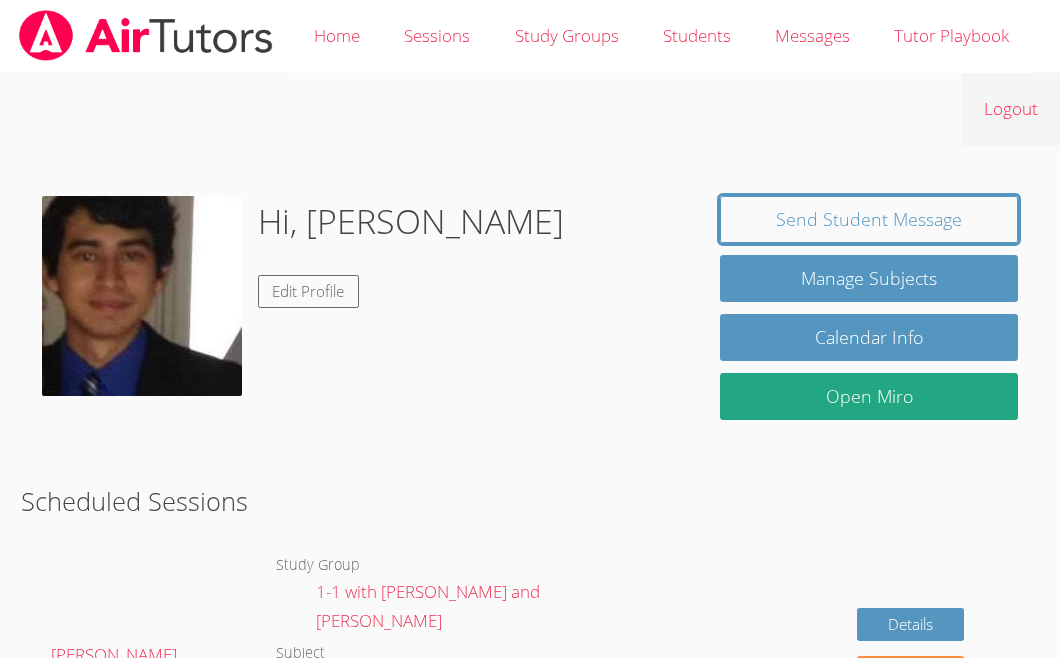 click on "Logout" at bounding box center (1011, 109) 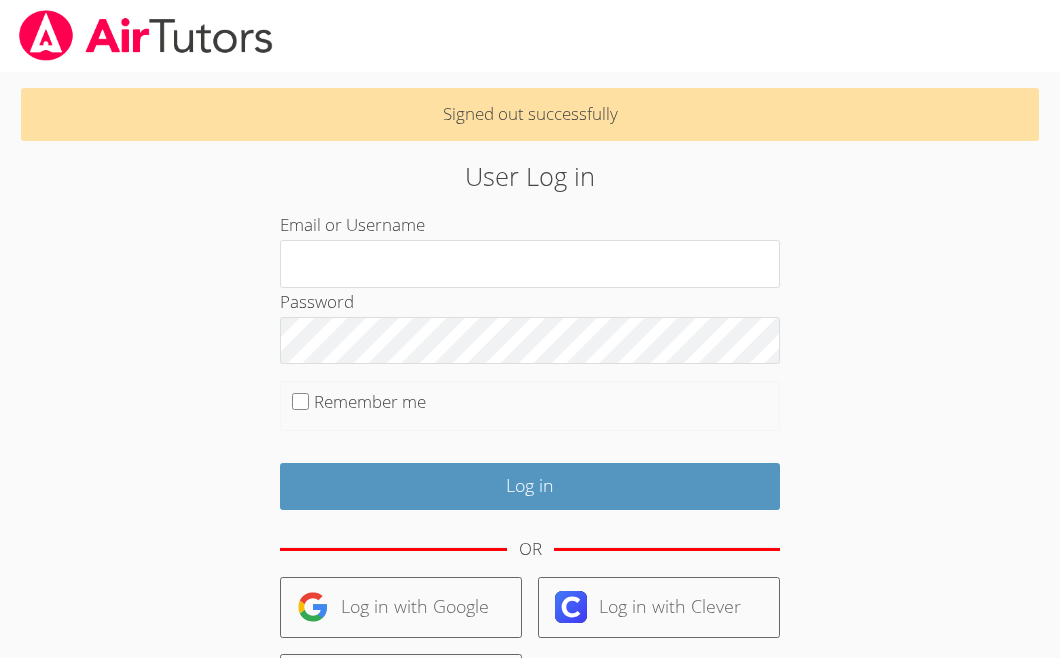 scroll, scrollTop: 0, scrollLeft: 0, axis: both 